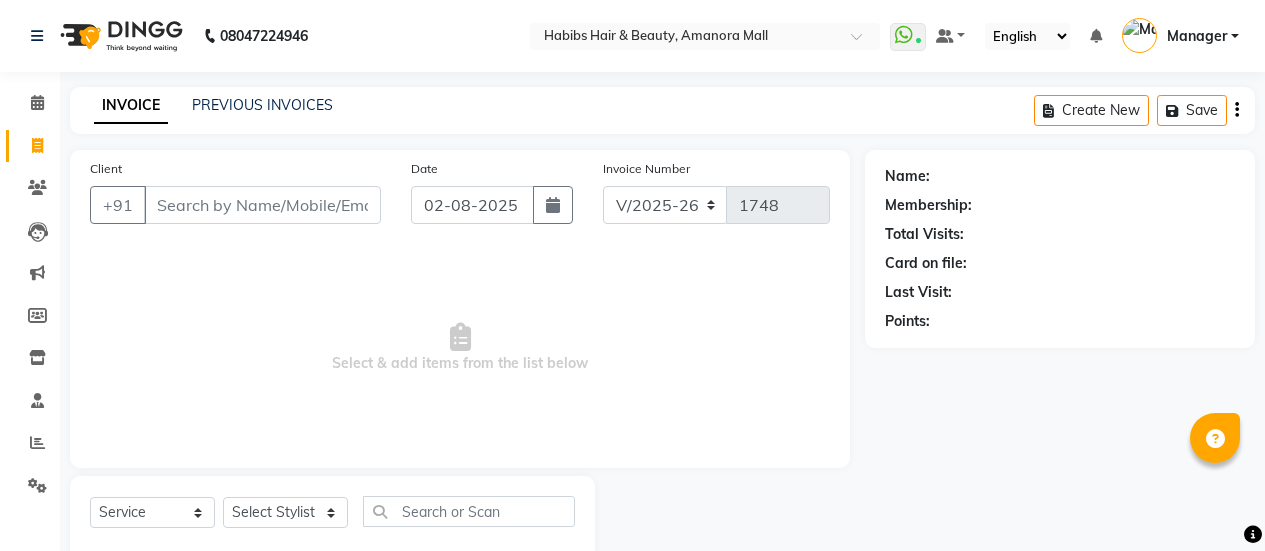 select on "5399" 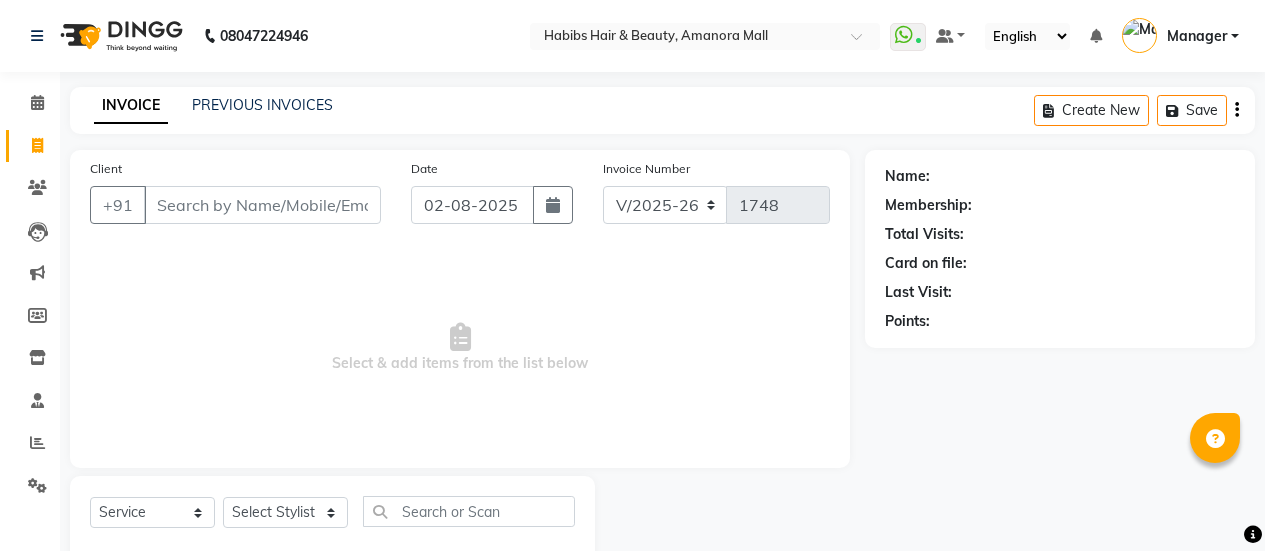 select on "service" 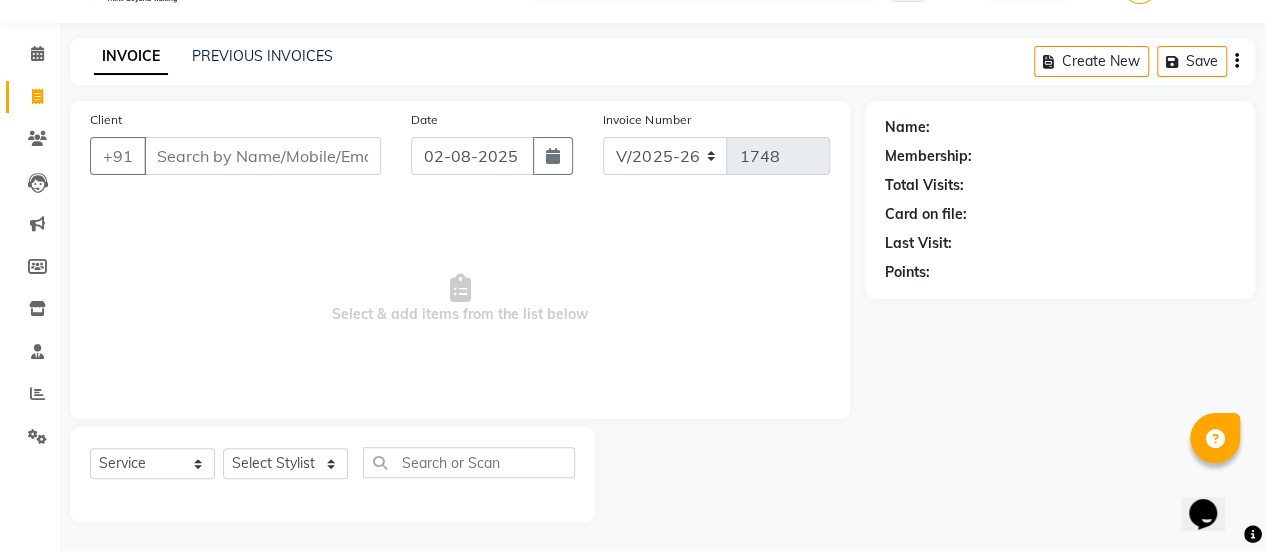 scroll, scrollTop: 0, scrollLeft: 0, axis: both 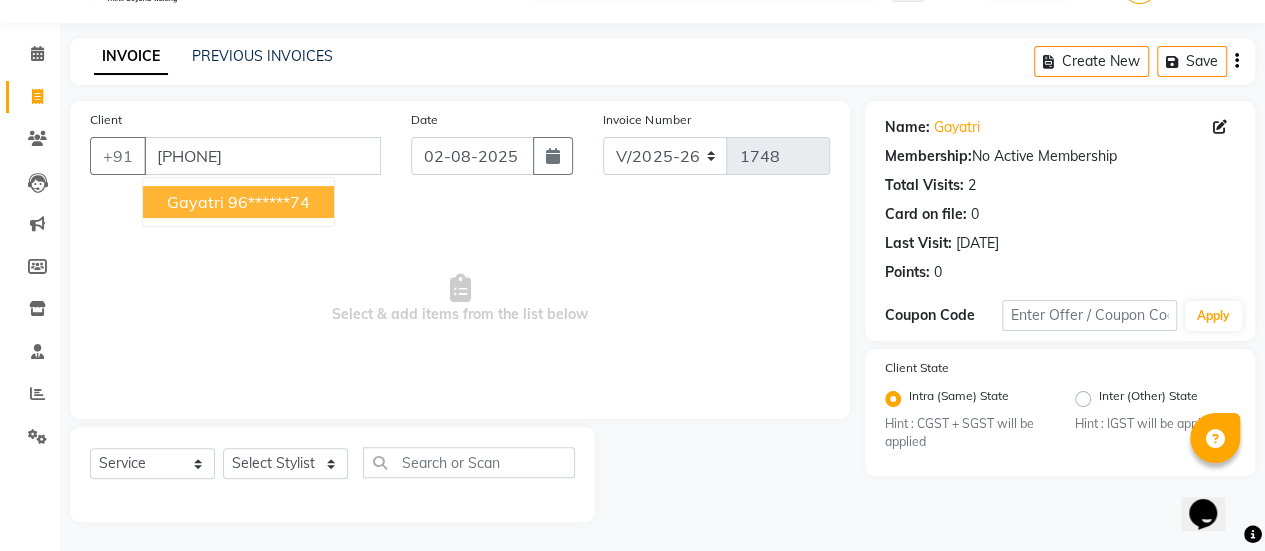 click on "96******74" at bounding box center (269, 202) 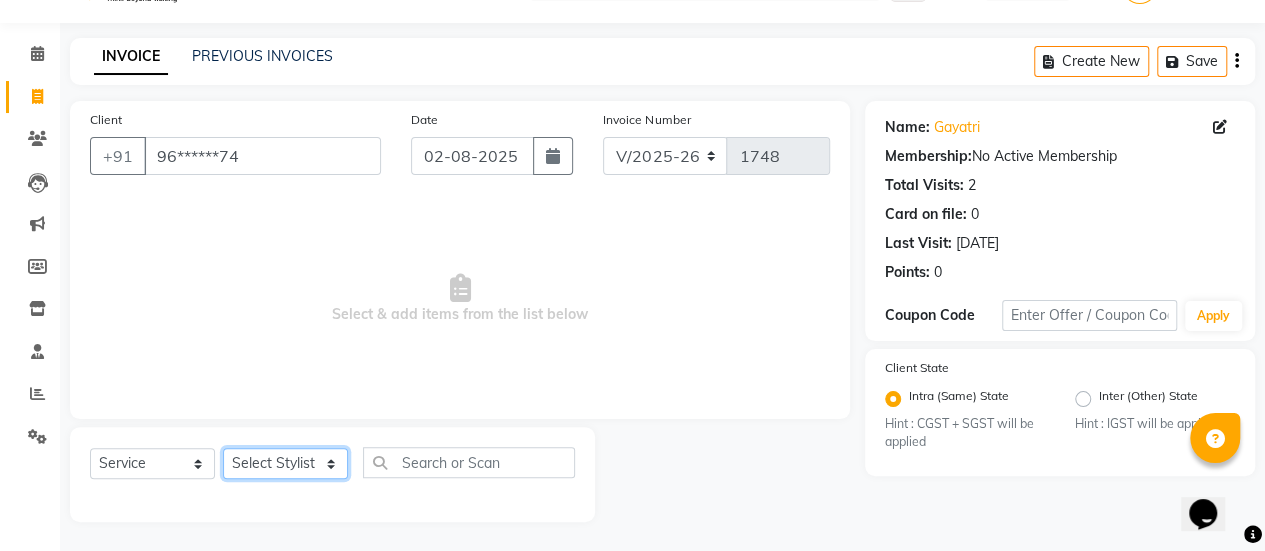 click on "Select Stylist [FIRST] [LAST] [FIRST] [FIRST] [FIRST] [FIRST] [FIRST] [FIRST] [FIRST] [FIRST] [FIRST] [FIRST] [FIRST] [FIRST] [FIRST] [FIRST] [FIRST] [FIRST] [FIRST]" 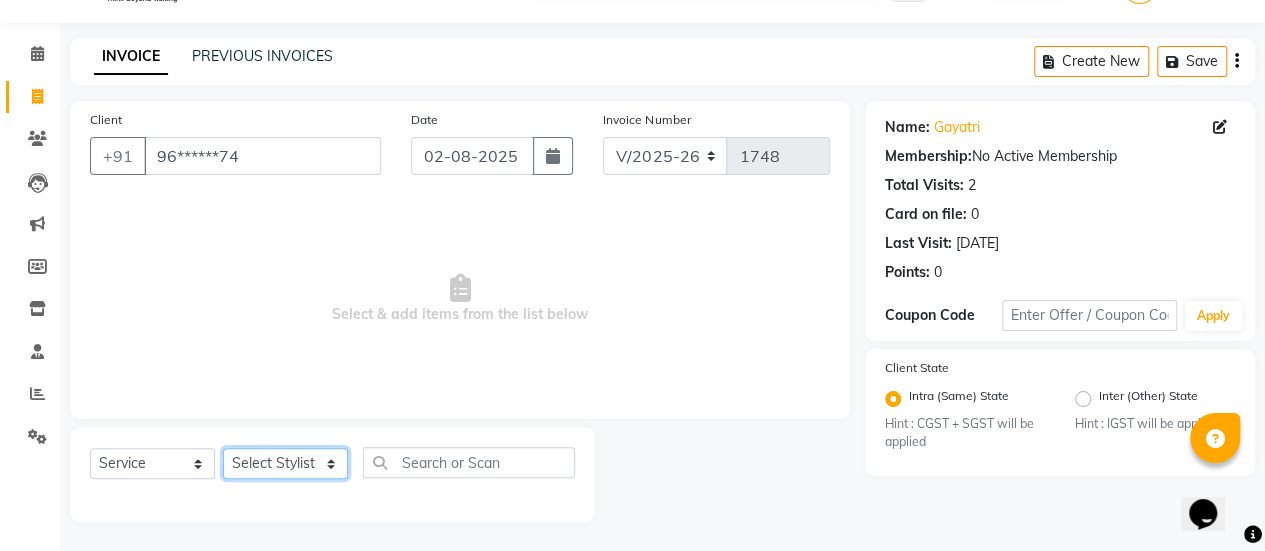 select on "69985" 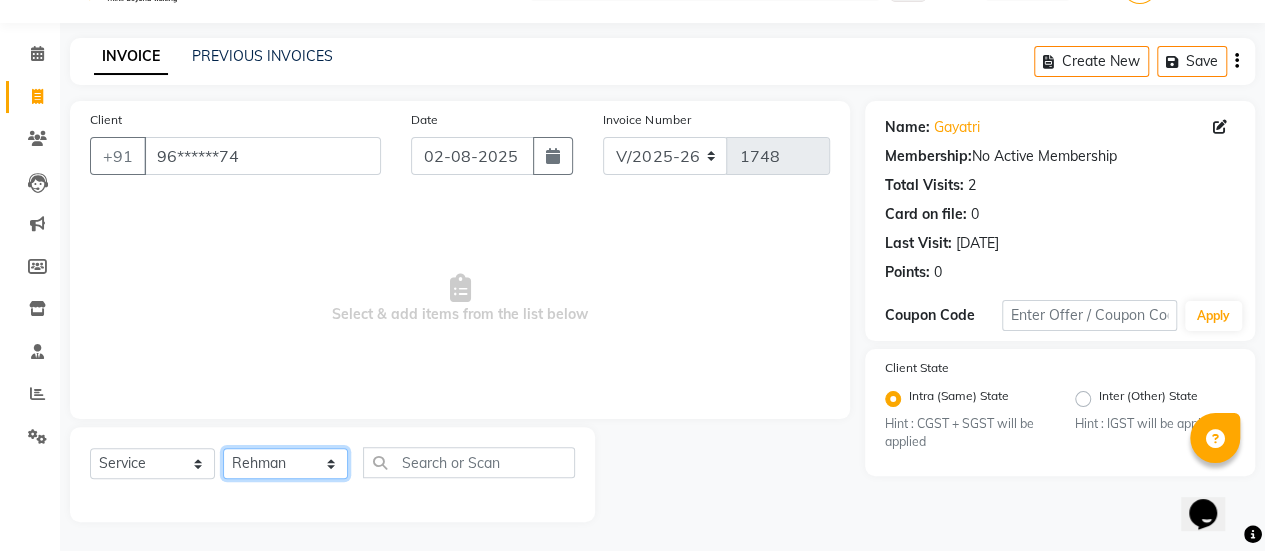 click on "Select Stylist [FIRST] [LAST] [FIRST] [FIRST] [FIRST] [FIRST] [FIRST] [FIRST] [FIRST] [FIRST] [FIRST] [FIRST] [FIRST] [FIRST] [FIRST] [FIRST] [FIRST] [FIRST] [FIRST]" 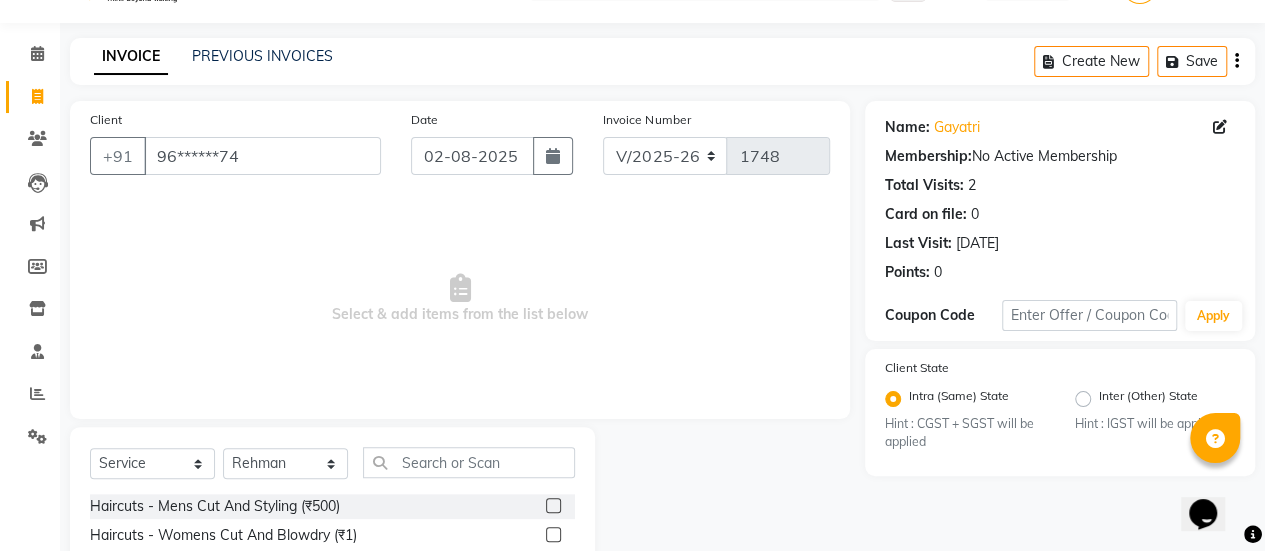 click 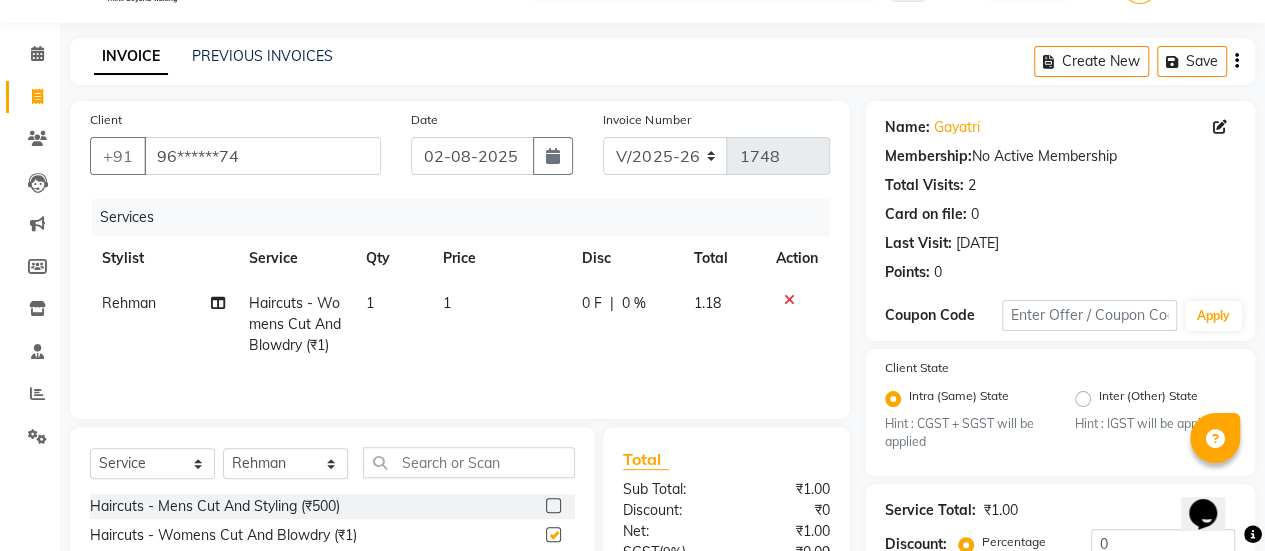 checkbox on "false" 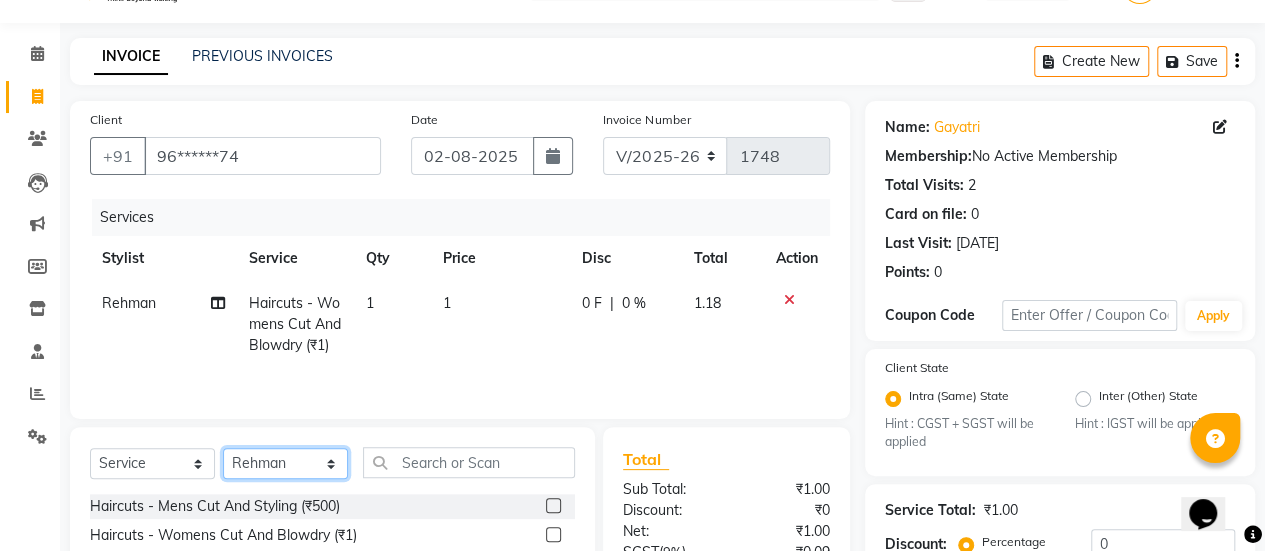 click on "Select Stylist [FIRST] [LAST] [FIRST] [FIRST] [FIRST] [FIRST] [FIRST] [FIRST] [FIRST] [FIRST] [FIRST] [FIRST] [FIRST] [FIRST] [FIRST] [FIRST] [FIRST] [FIRST] [FIRST]" 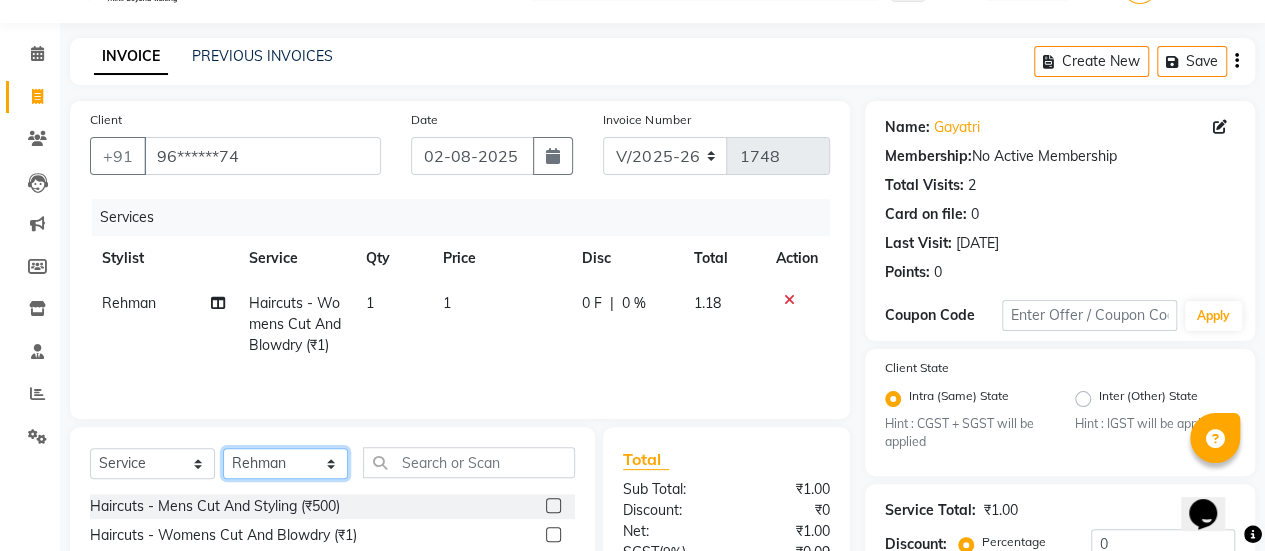 select on "36311" 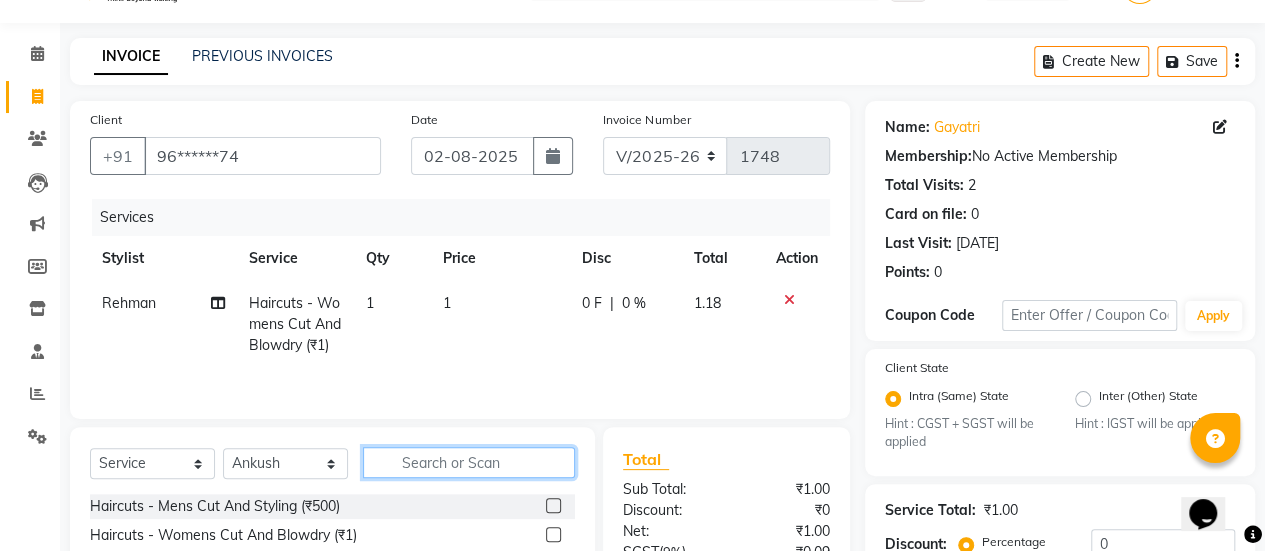 click 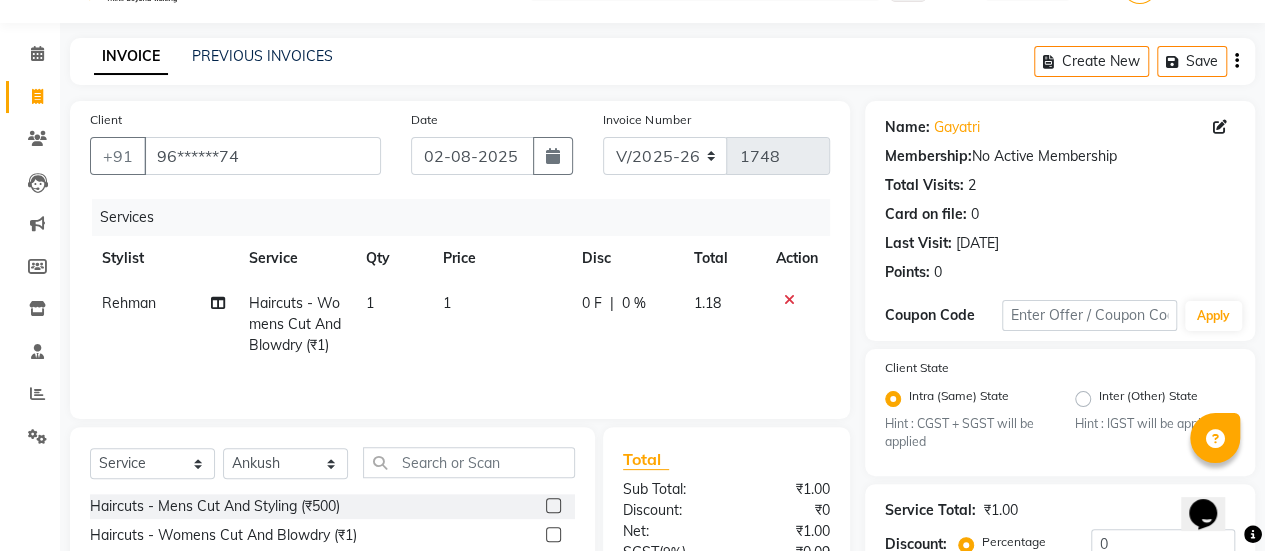 click 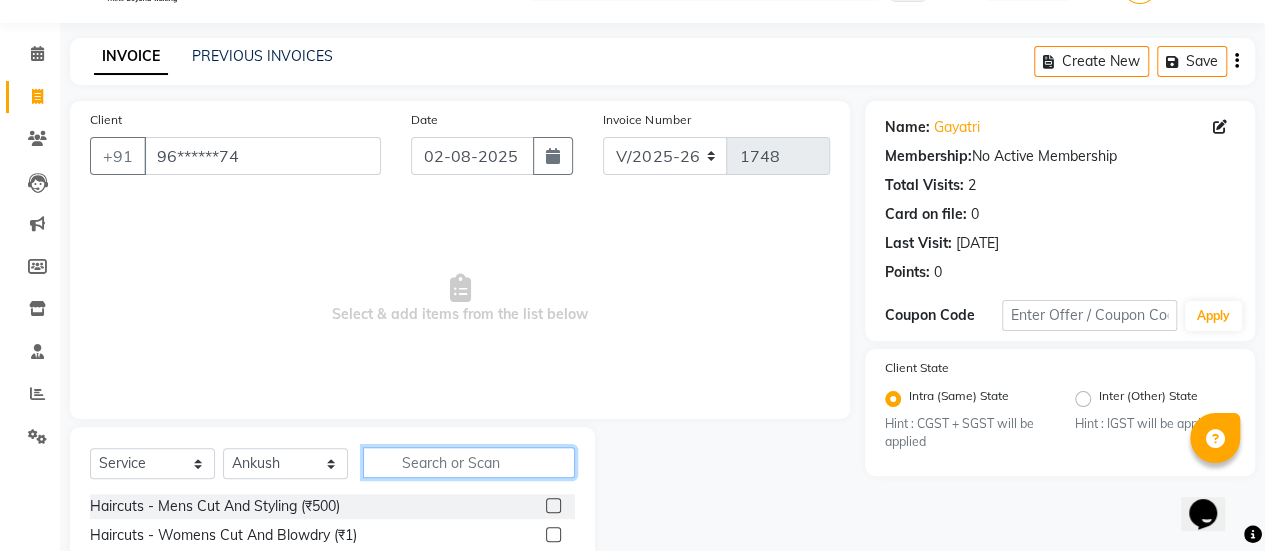 click 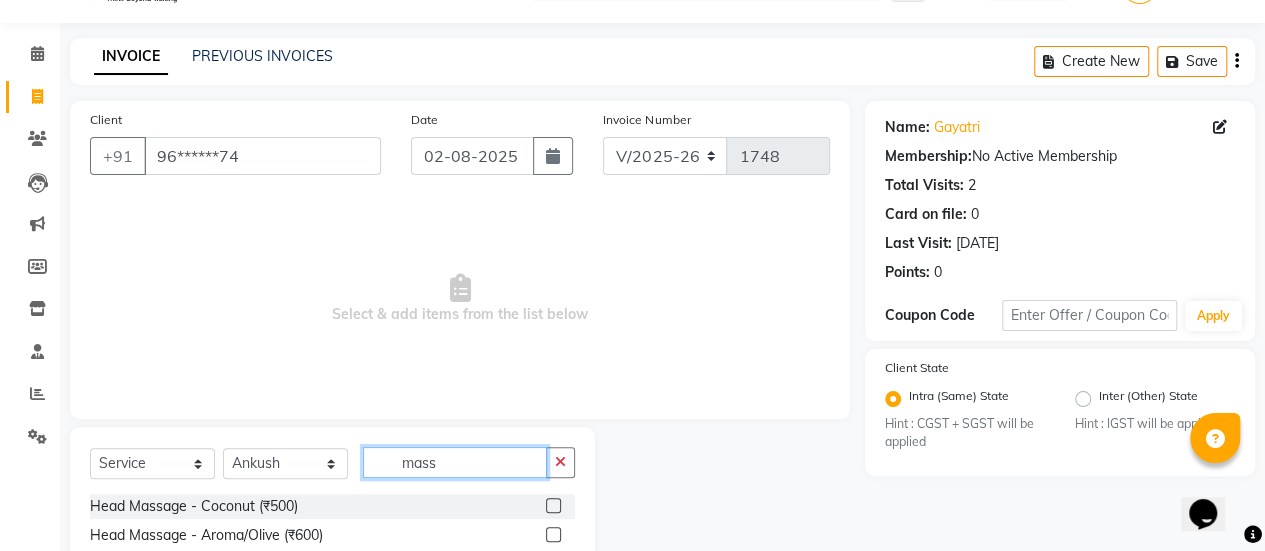 type on "mass" 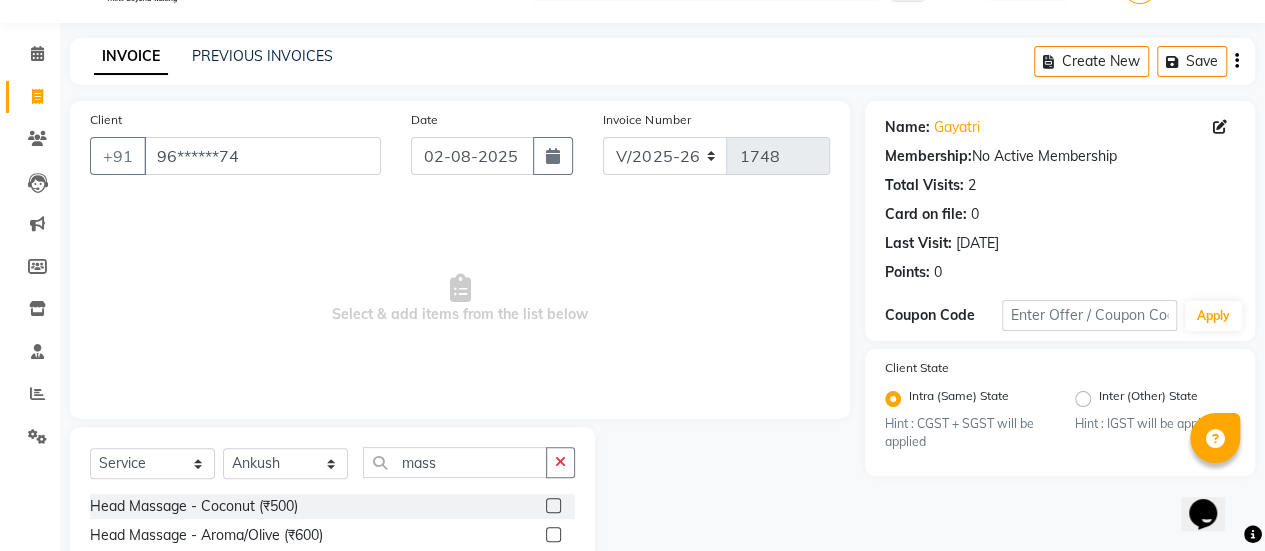 click 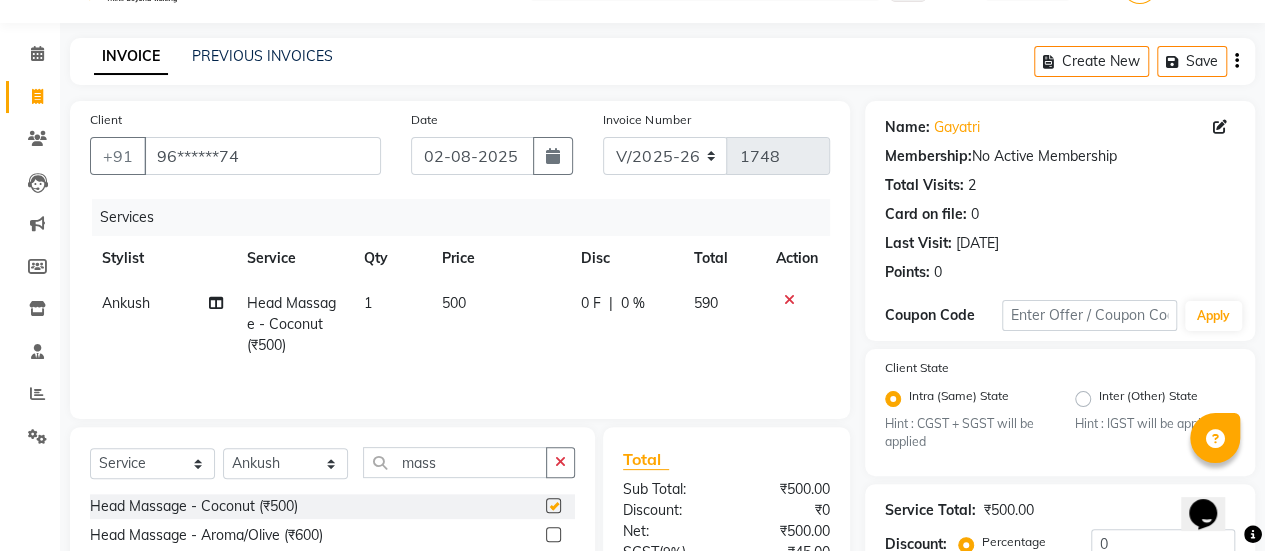 checkbox on "false" 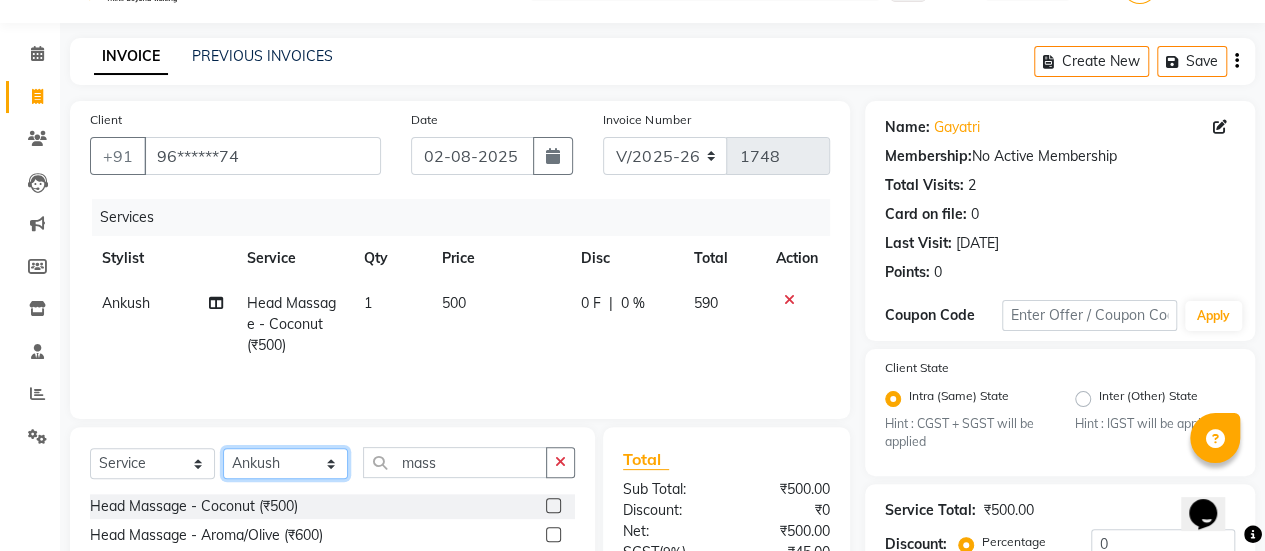 click on "Select Stylist [FIRST] [LAST] [FIRST] [FIRST] [FIRST] [FIRST] [FIRST] [FIRST] [FIRST] [FIRST] [FIRST] [FIRST] [FIRST] [FIRST] [FIRST] [FIRST] [FIRST] [FIRST] [FIRST]" 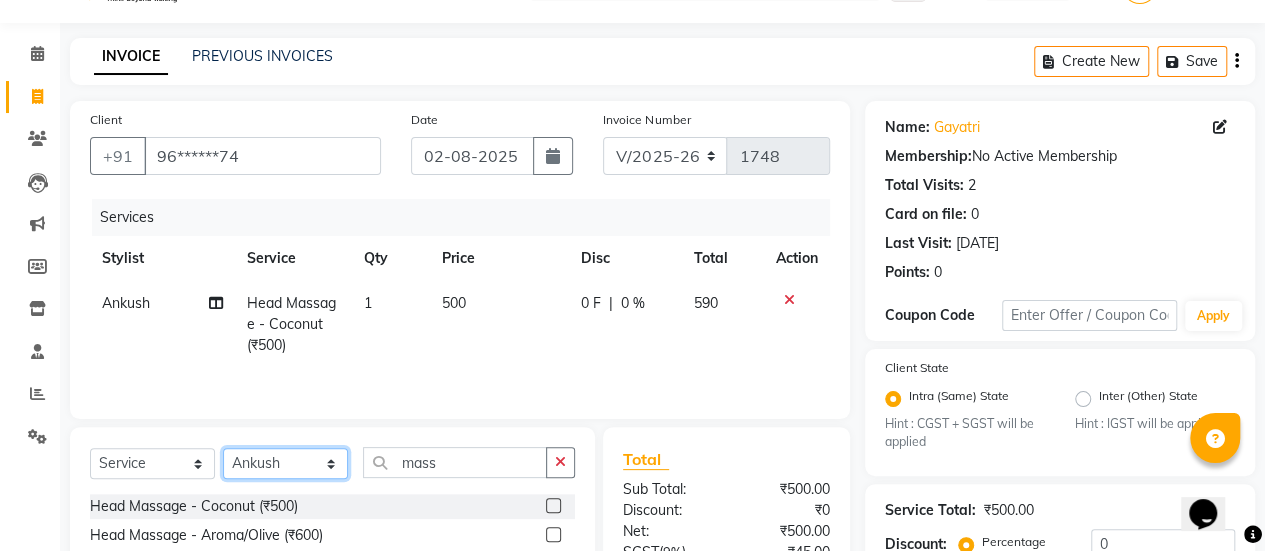 select on "69985" 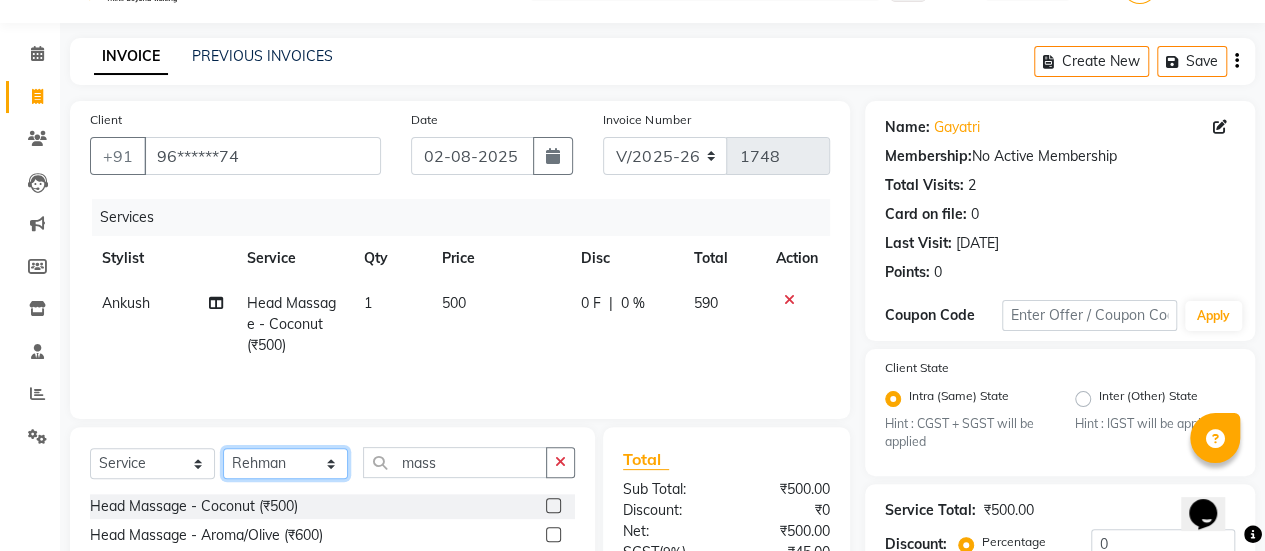 click on "Select Stylist [FIRST] [LAST] [FIRST] [FIRST] [FIRST] [FIRST] [FIRST] [FIRST] [FIRST] [FIRST] [FIRST] [FIRST] [FIRST] [FIRST] [FIRST] [FIRST] [FIRST] [FIRST] [FIRST]" 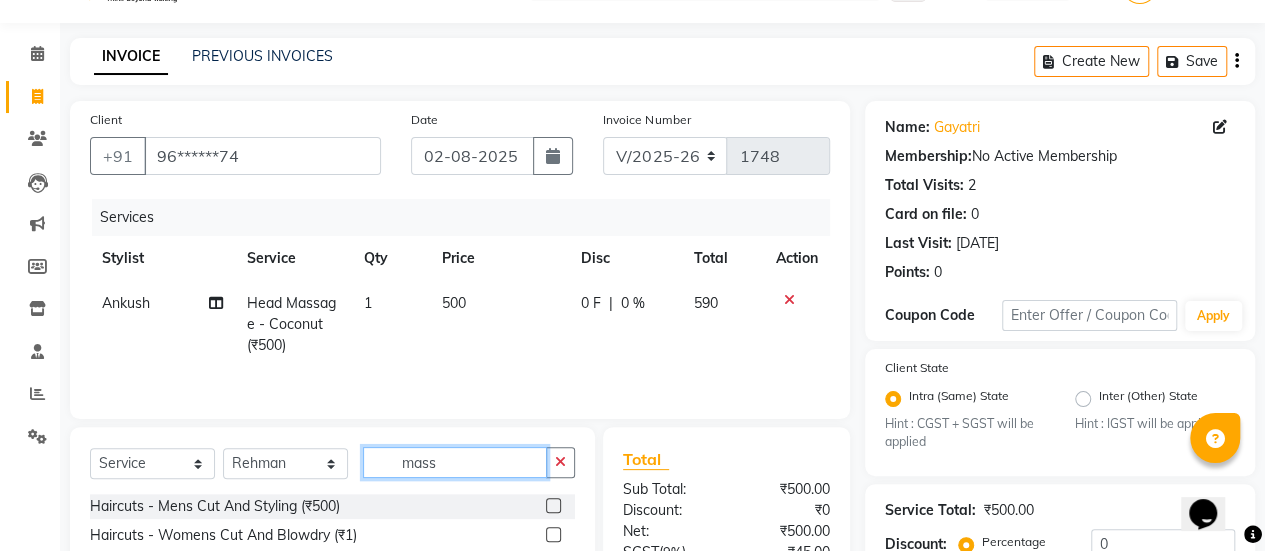 click on "mass" 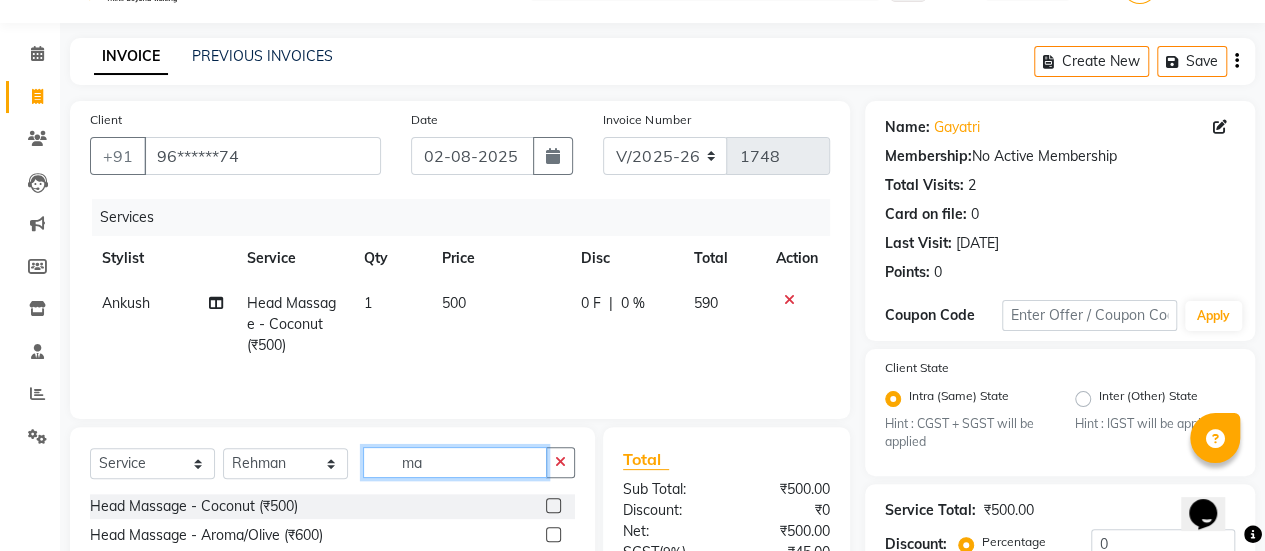type on "m" 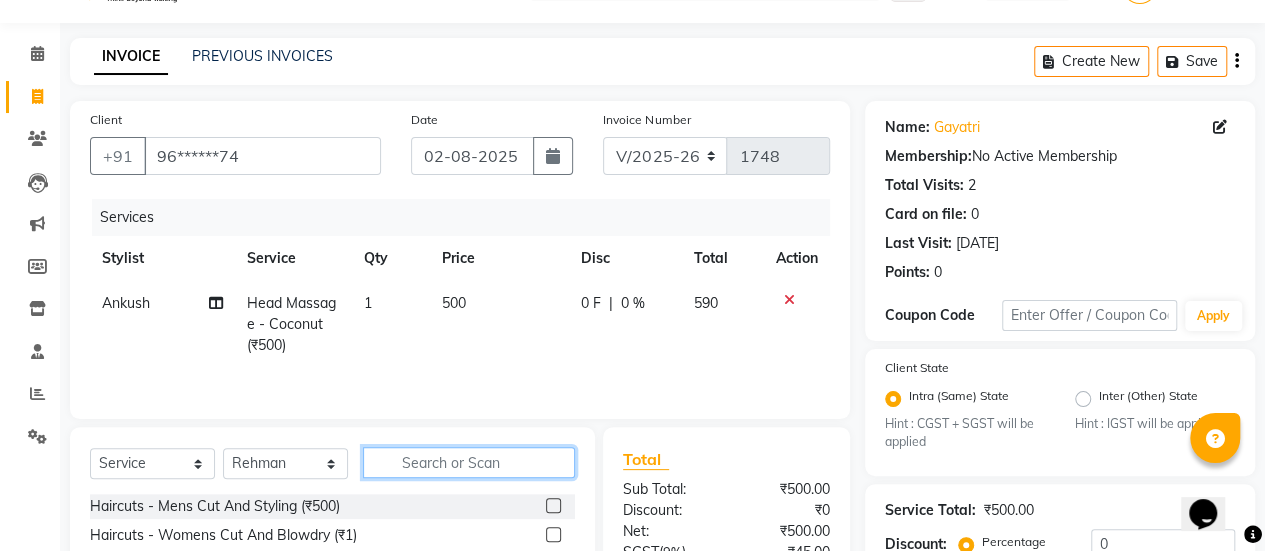 type 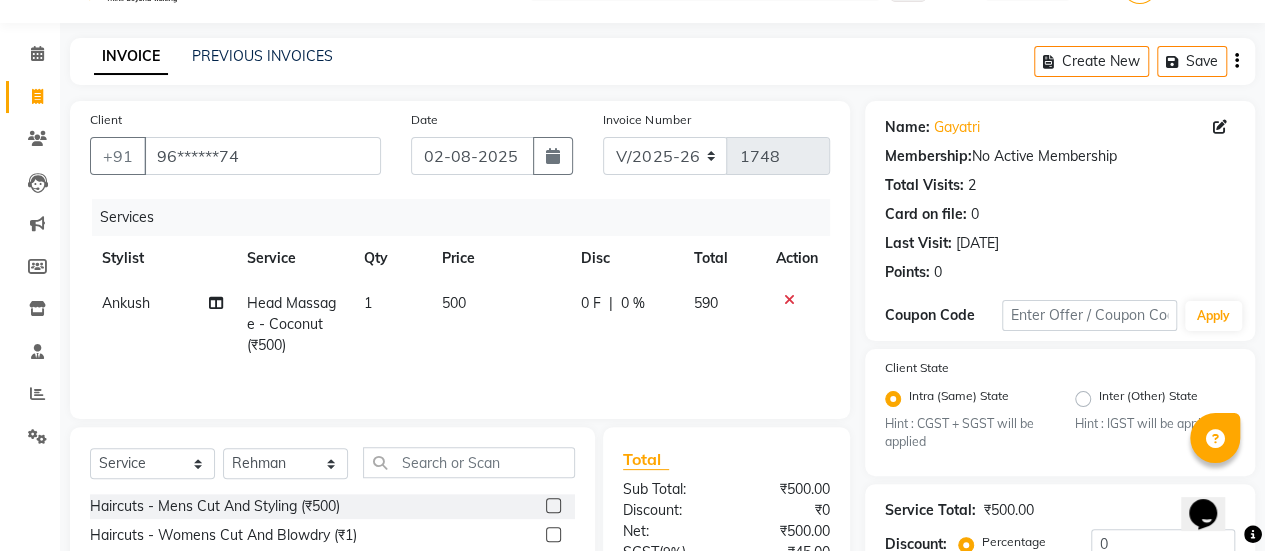 click 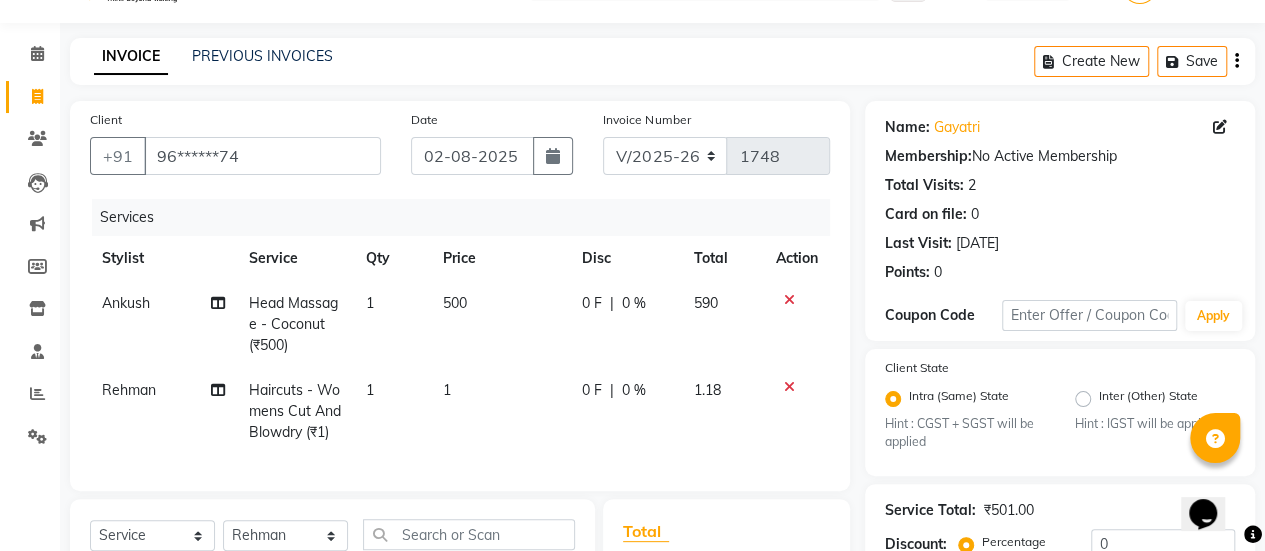 checkbox on "false" 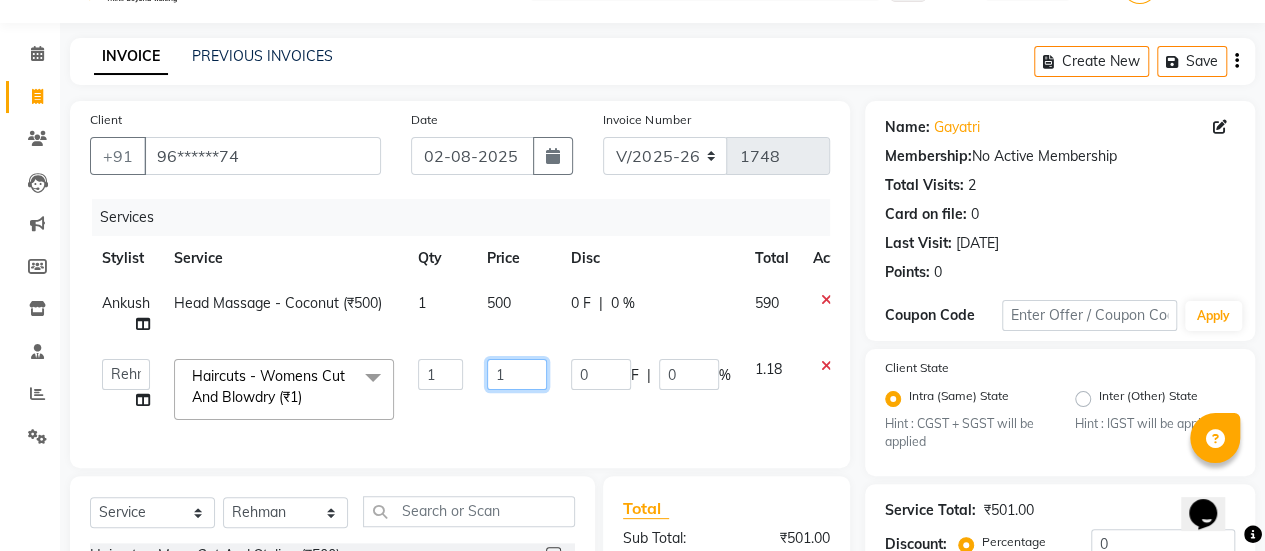 click on "1" 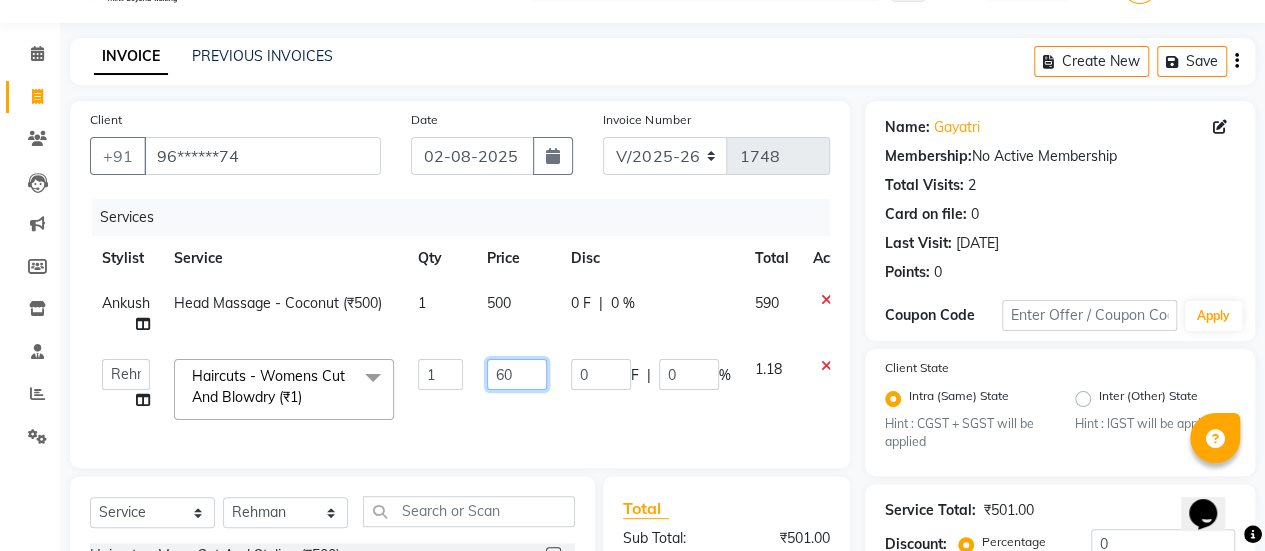 type on "600" 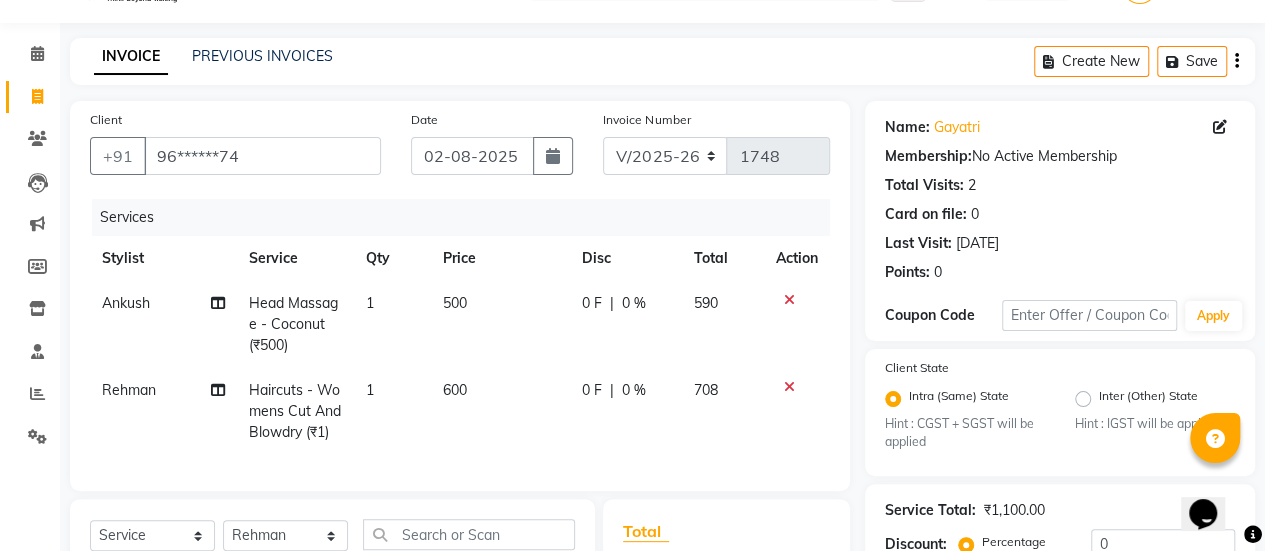 click on "500" 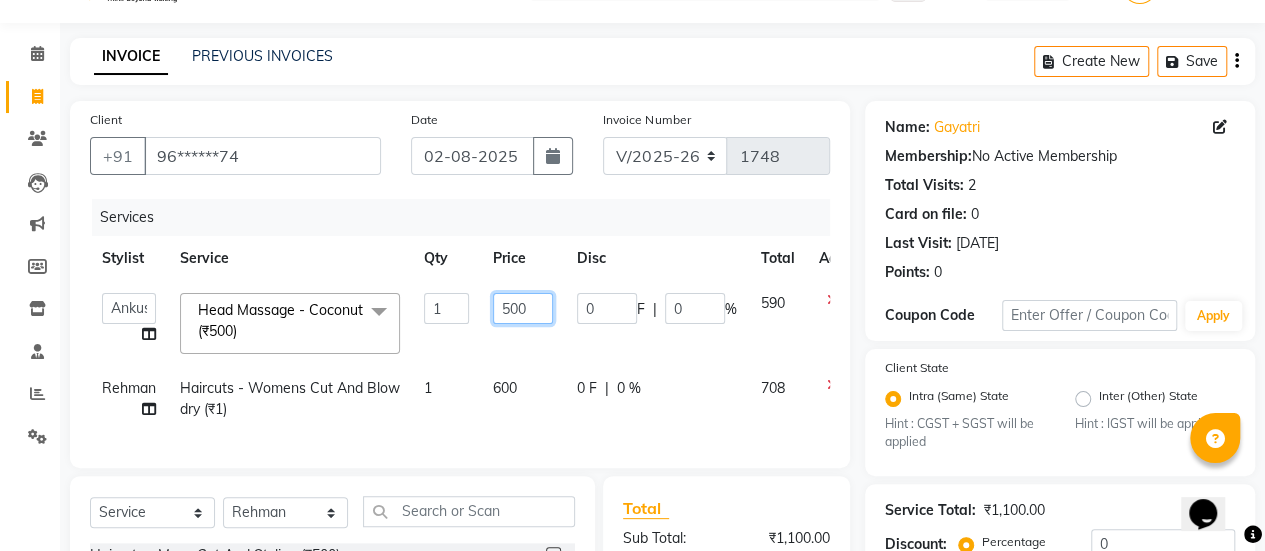 click on "500" 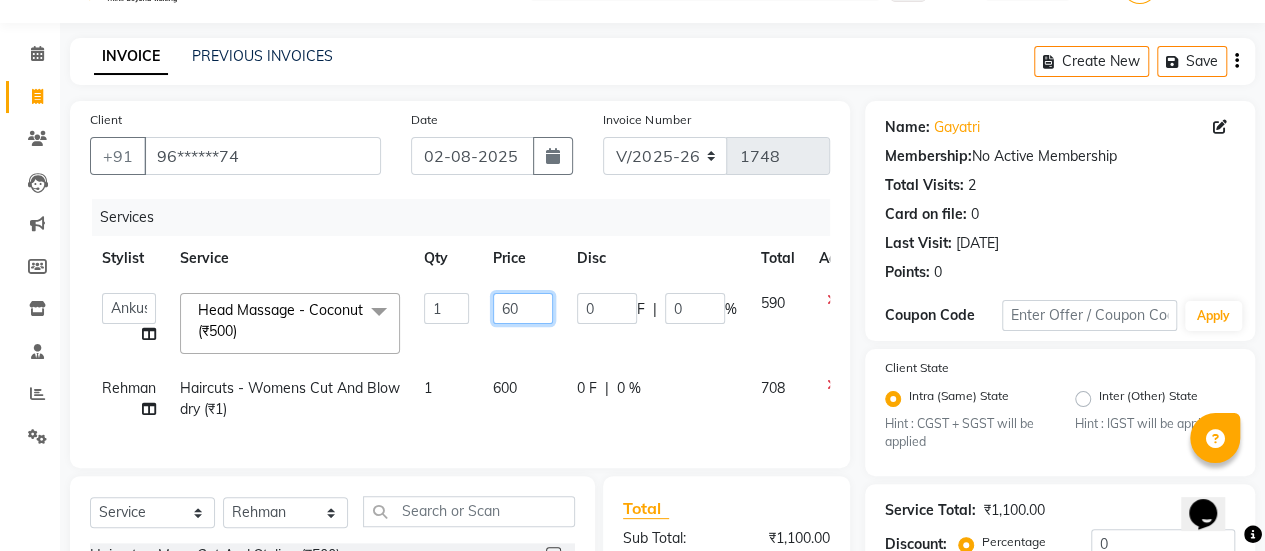 type on "650" 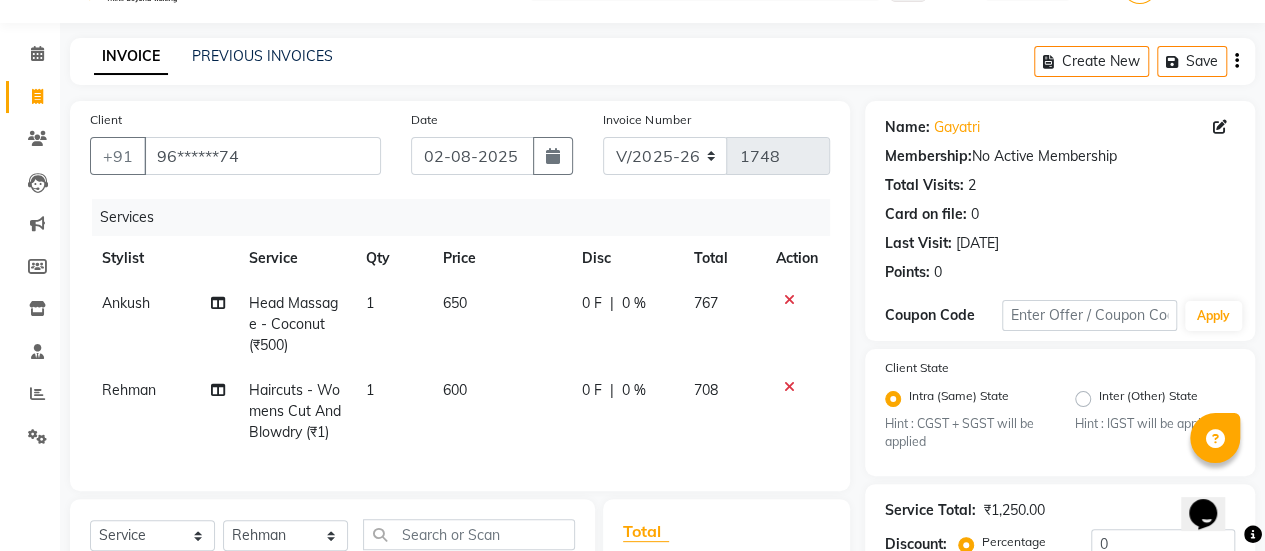 click on "Rehman Haircuts -  Womens Cut And Blowdry (₹1) 1 600 0 F | 0 % 708" 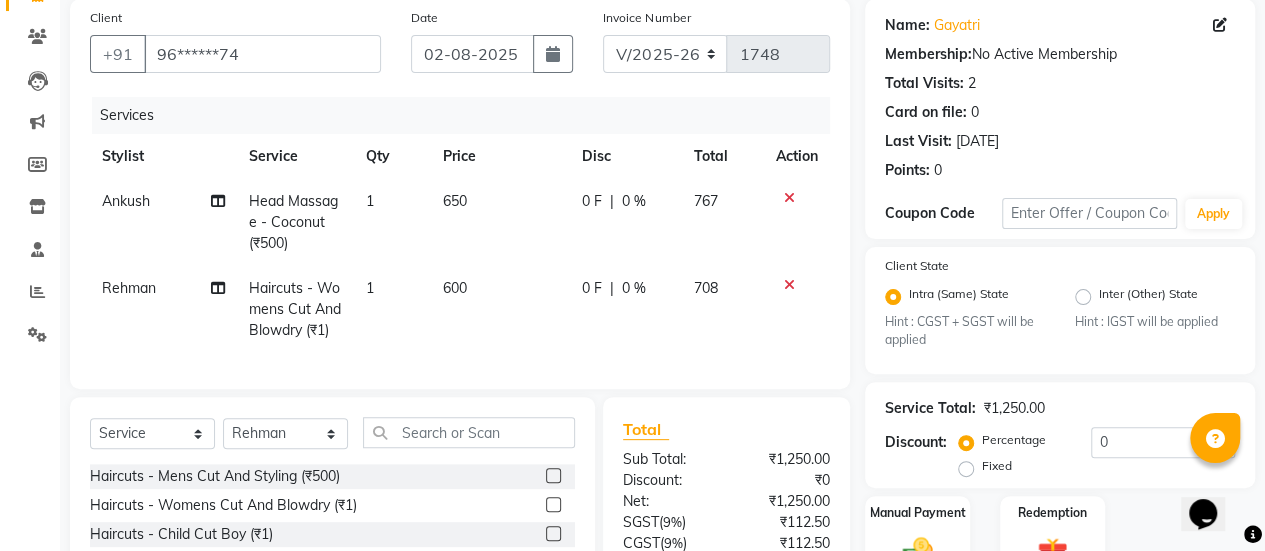scroll, scrollTop: 336, scrollLeft: 0, axis: vertical 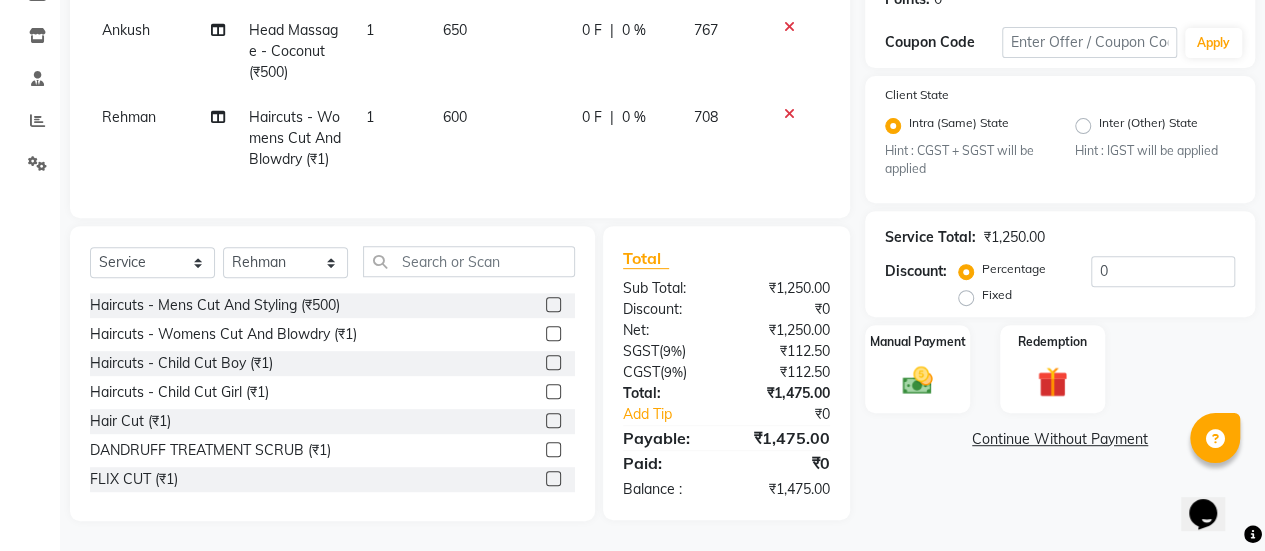 click 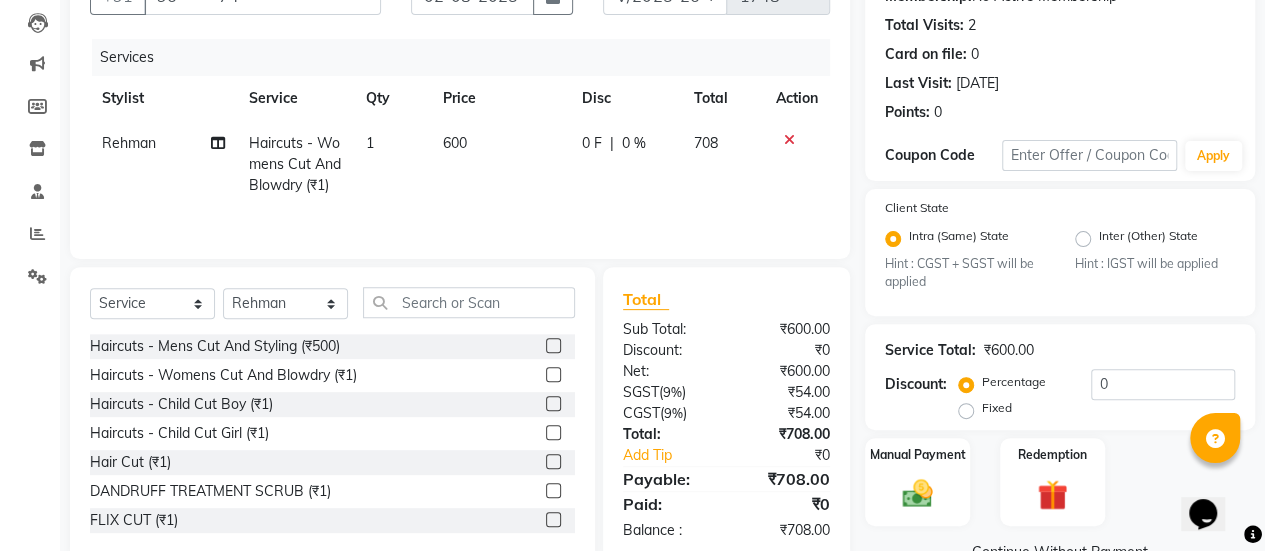 scroll, scrollTop: 254, scrollLeft: 0, axis: vertical 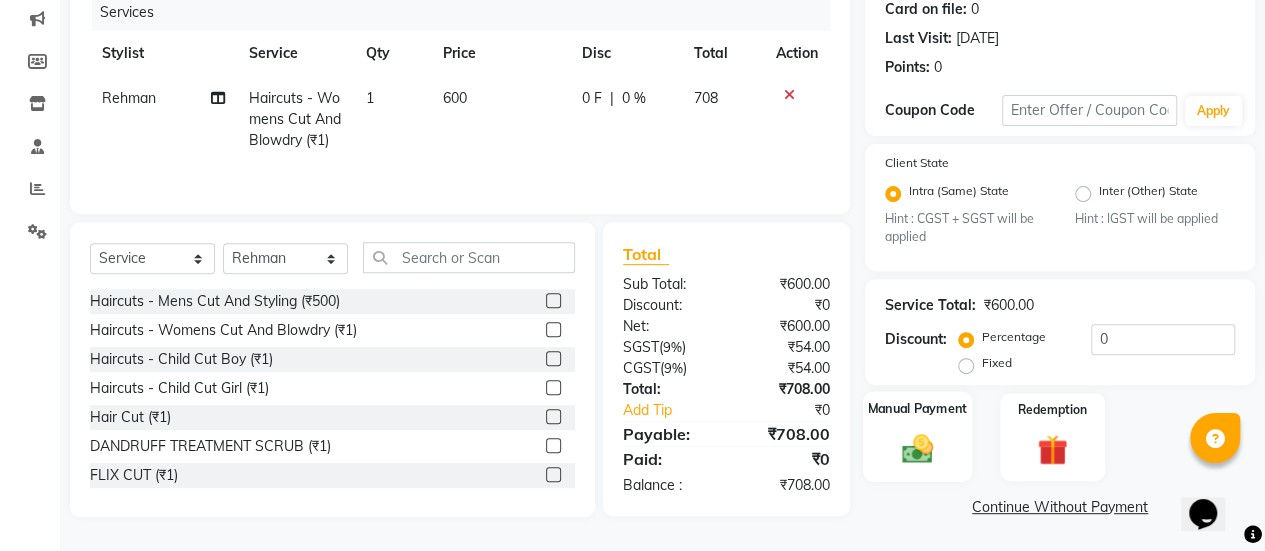 click 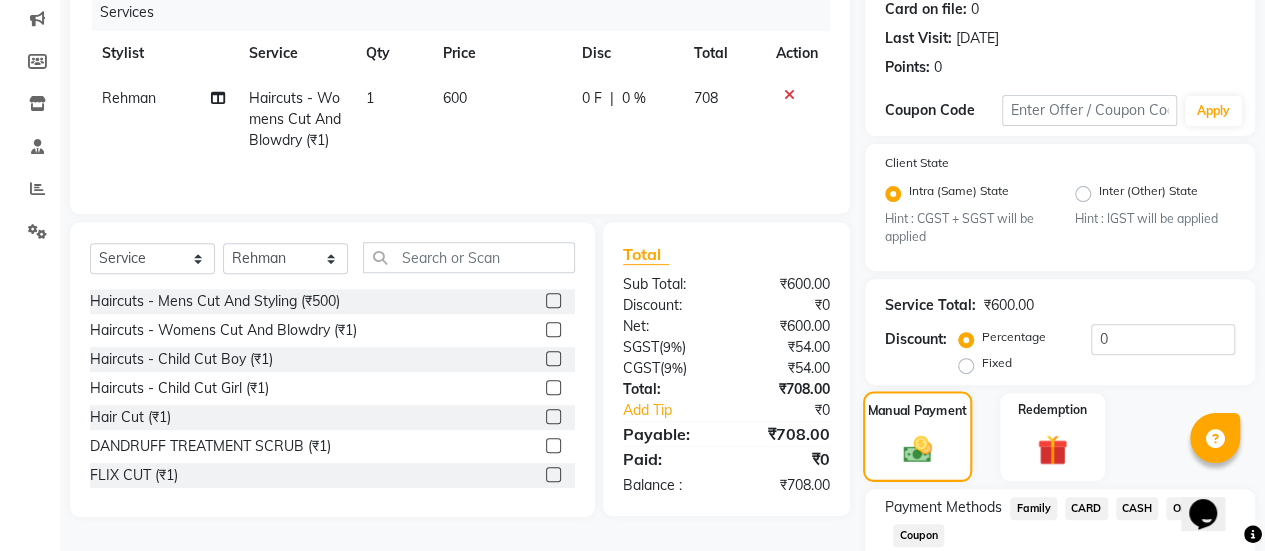 scroll, scrollTop: 382, scrollLeft: 0, axis: vertical 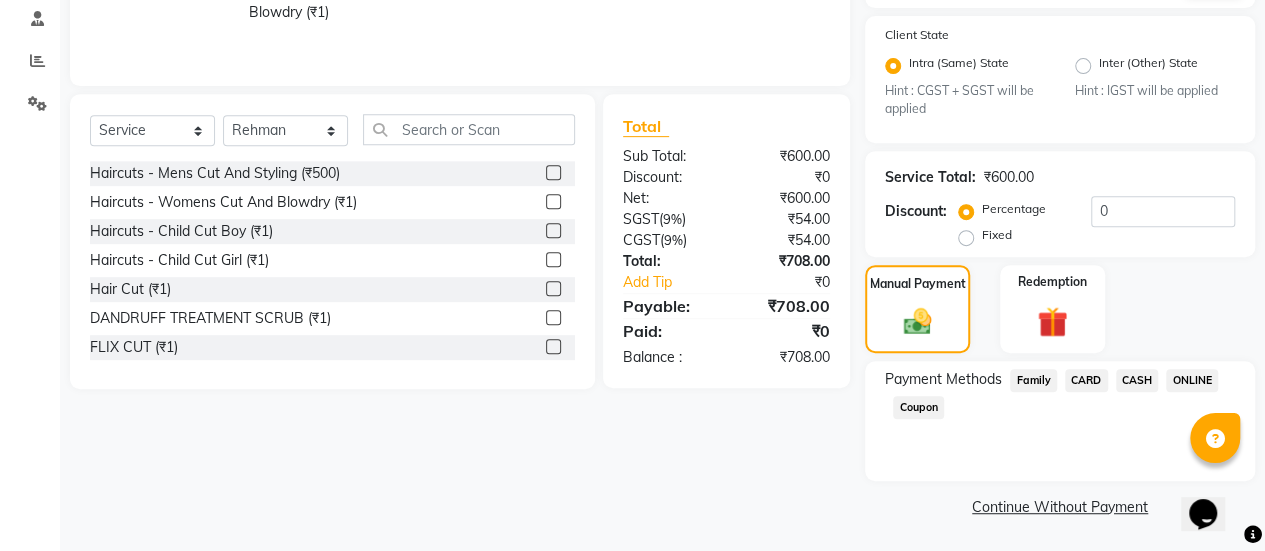 click on "ONLINE" 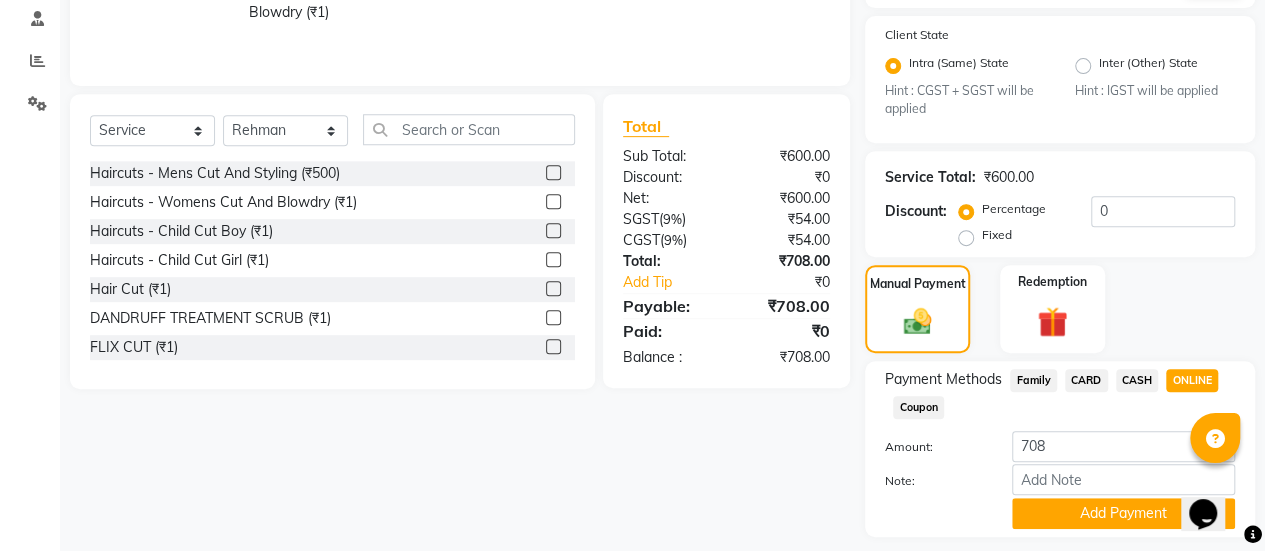scroll, scrollTop: 438, scrollLeft: 0, axis: vertical 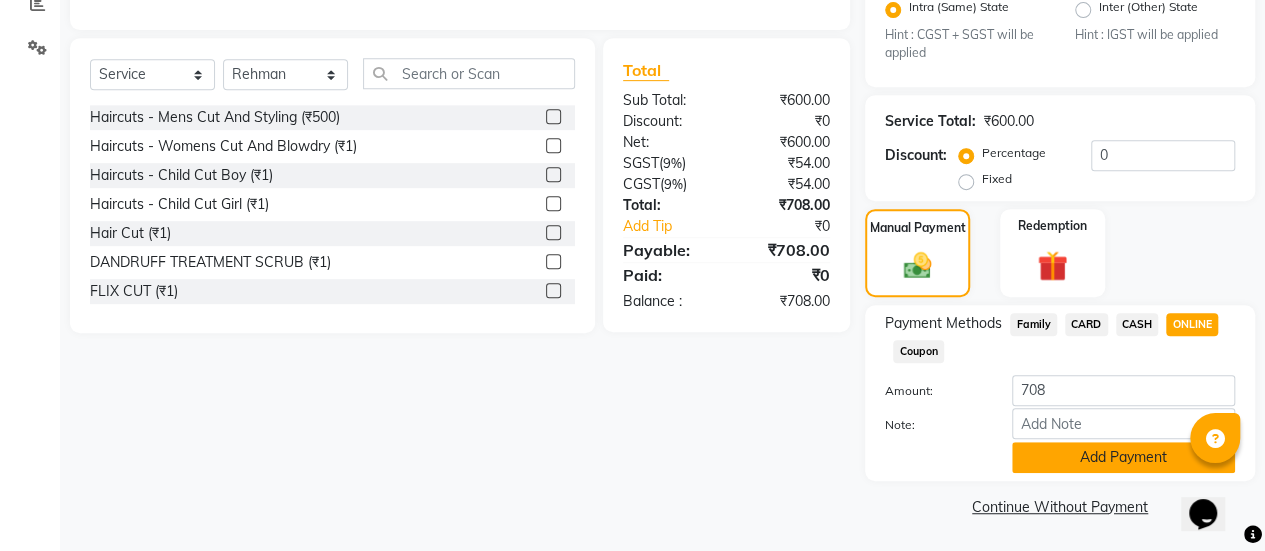 click on "Add Payment" 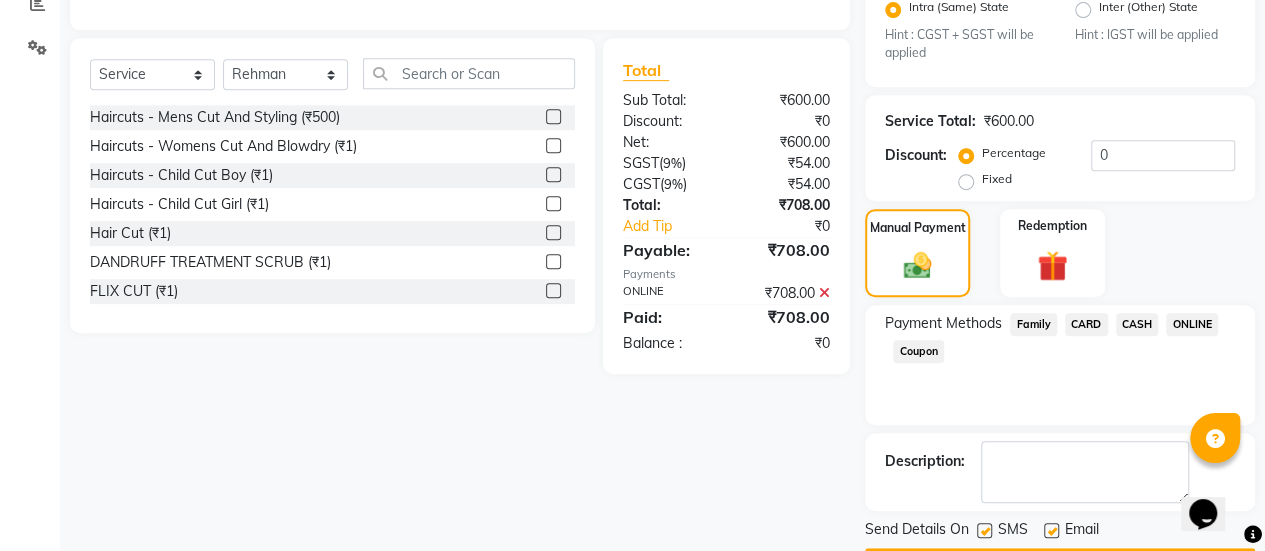 scroll, scrollTop: 493, scrollLeft: 0, axis: vertical 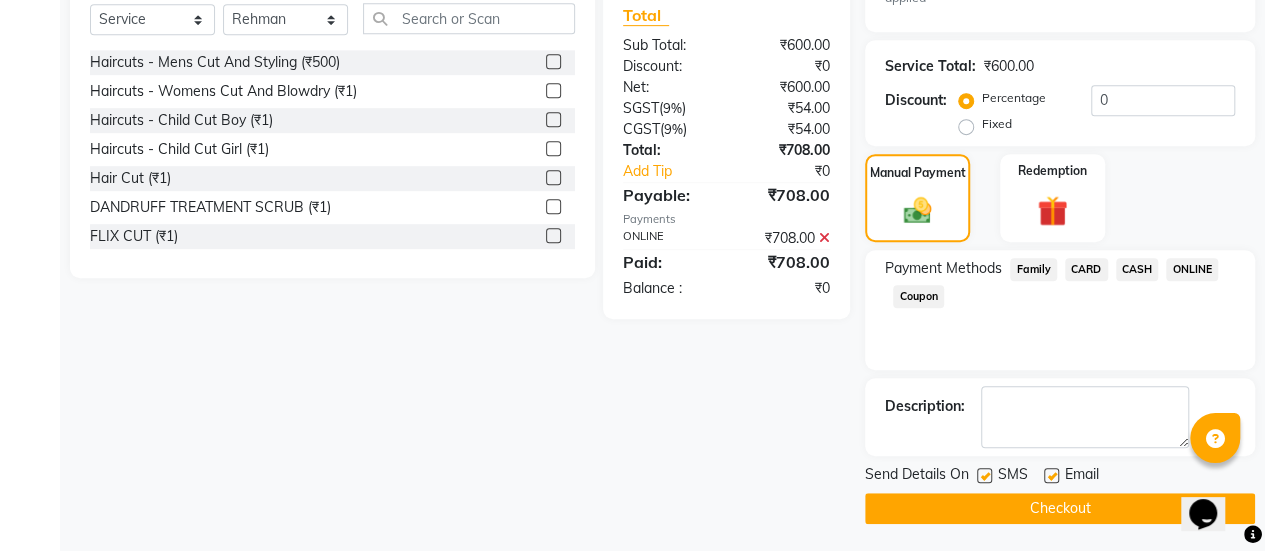 click 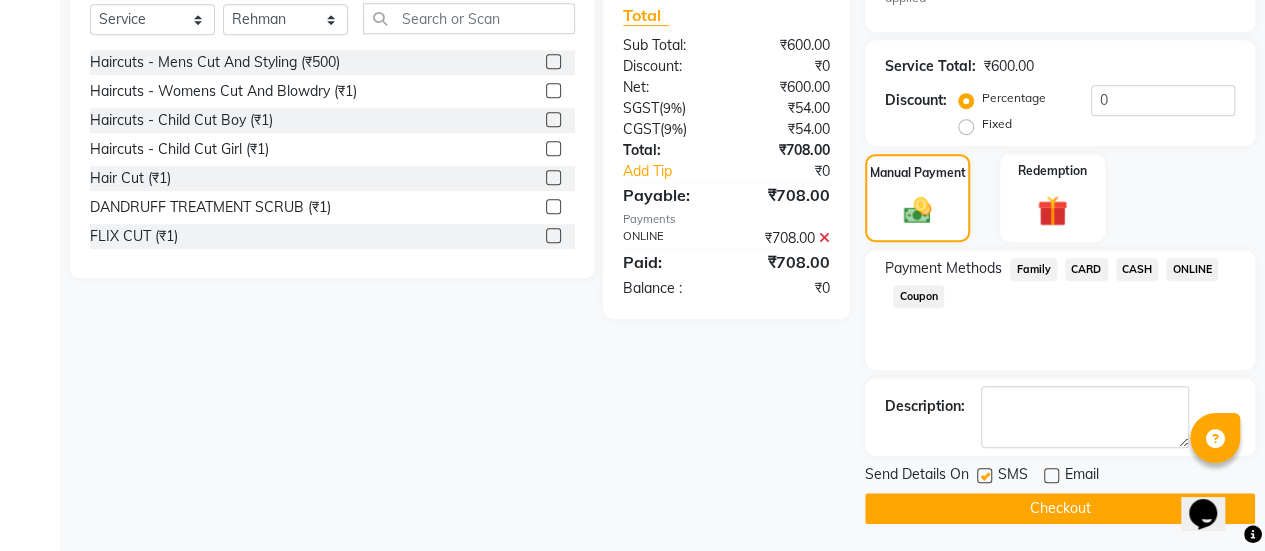 click on "Checkout" 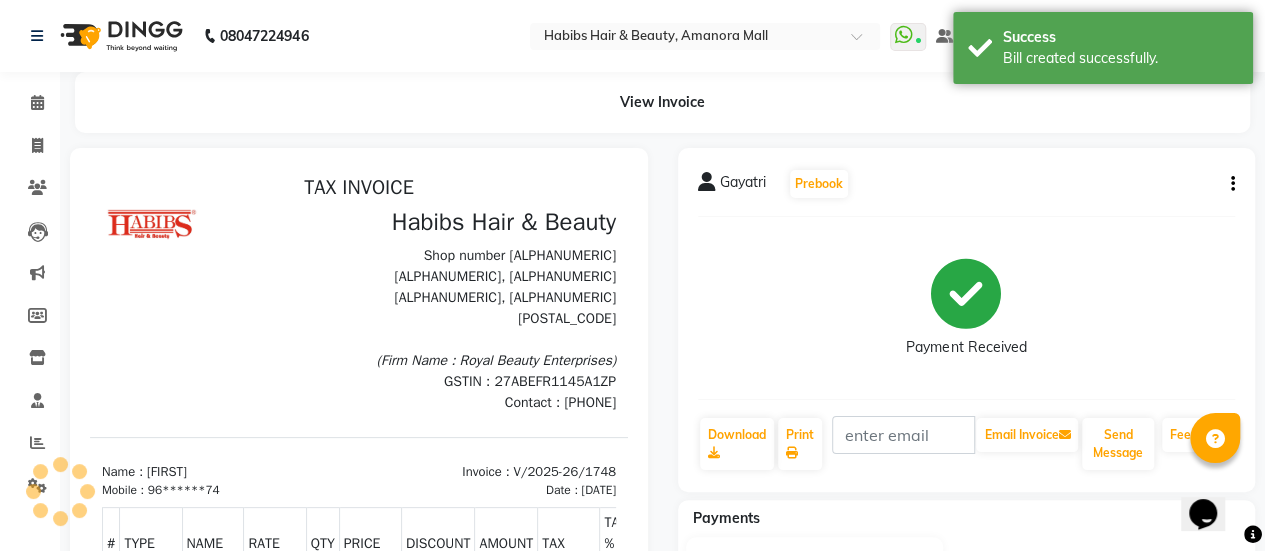scroll, scrollTop: 0, scrollLeft: 0, axis: both 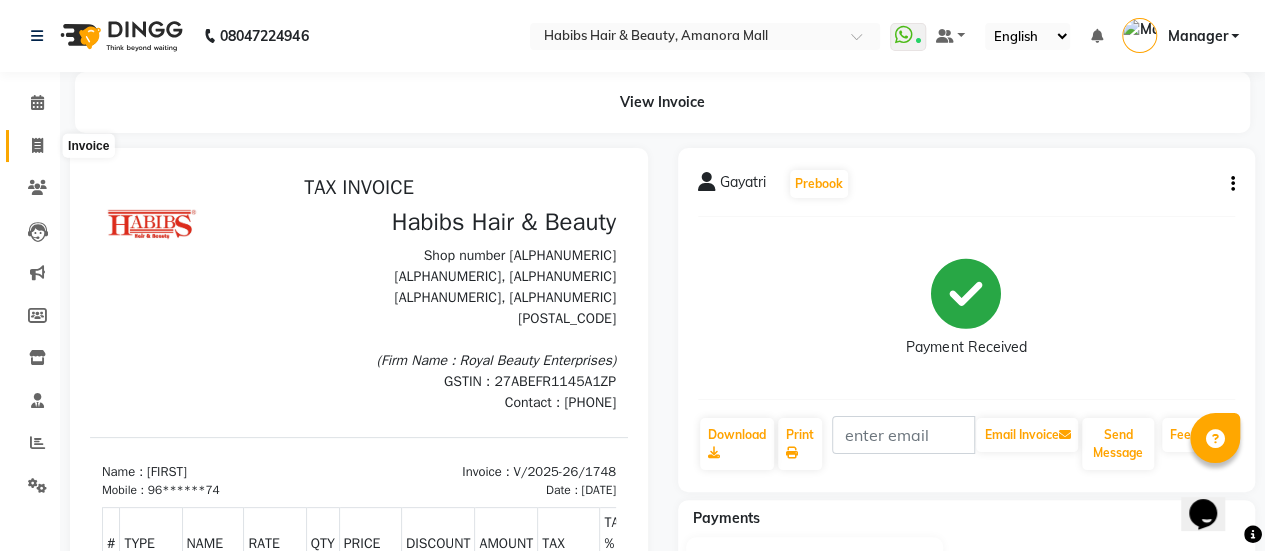 click 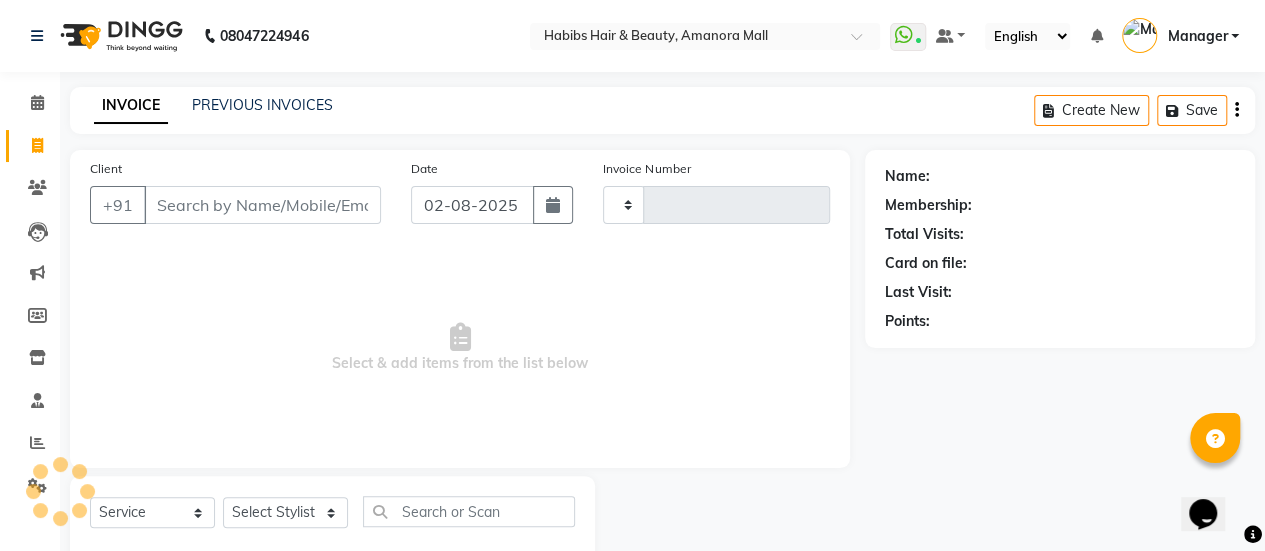 scroll, scrollTop: 49, scrollLeft: 0, axis: vertical 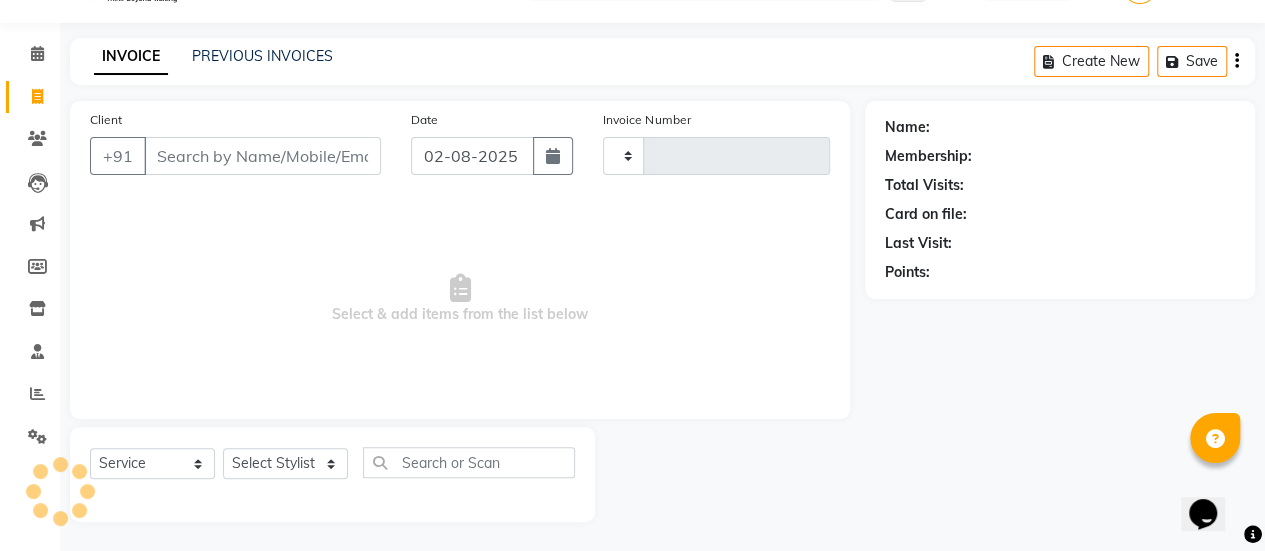 type on "1749" 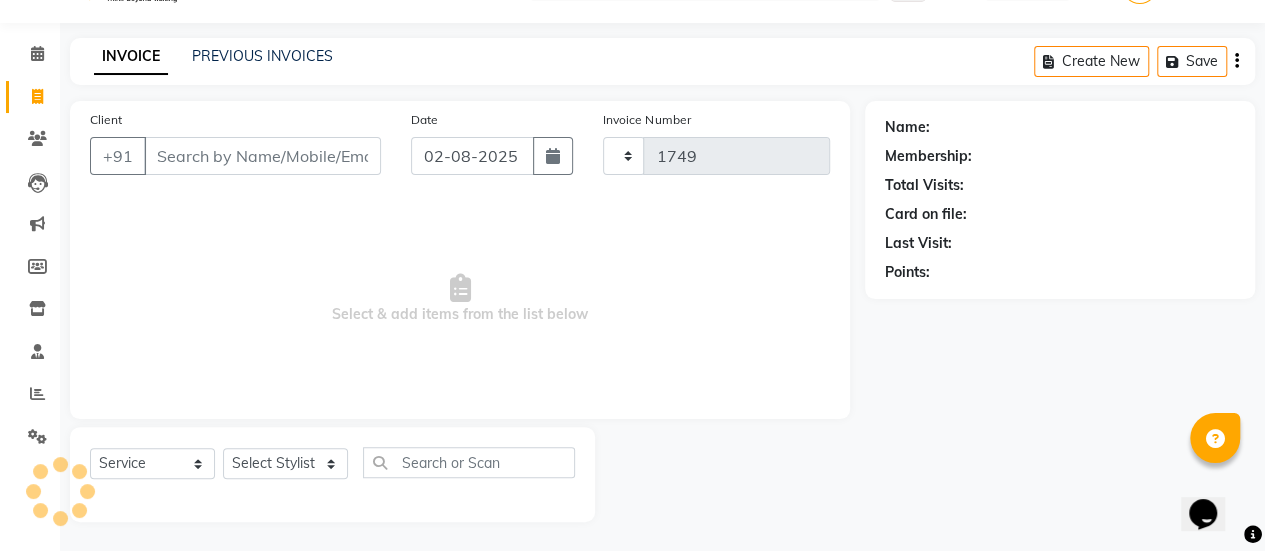 select on "5399" 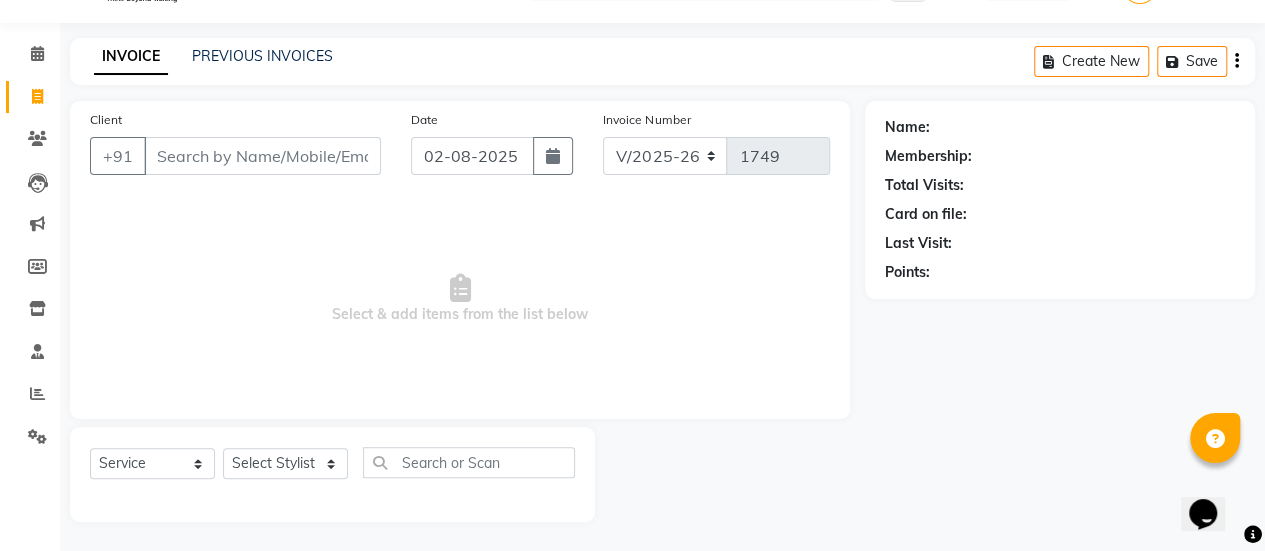 scroll, scrollTop: 0, scrollLeft: 0, axis: both 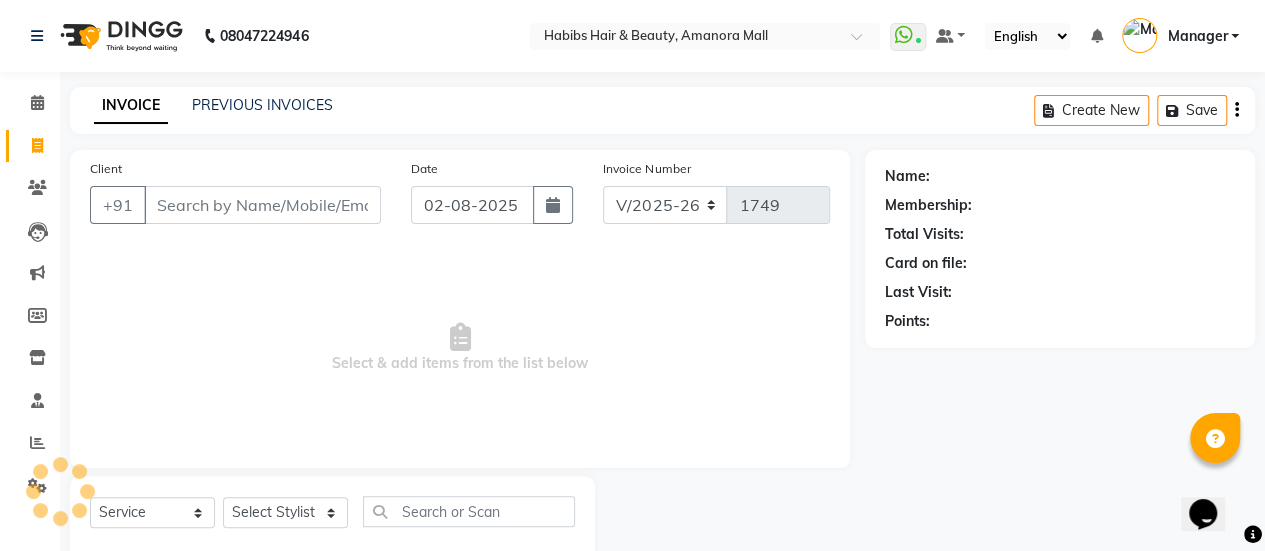 click on "Client" at bounding box center [262, 205] 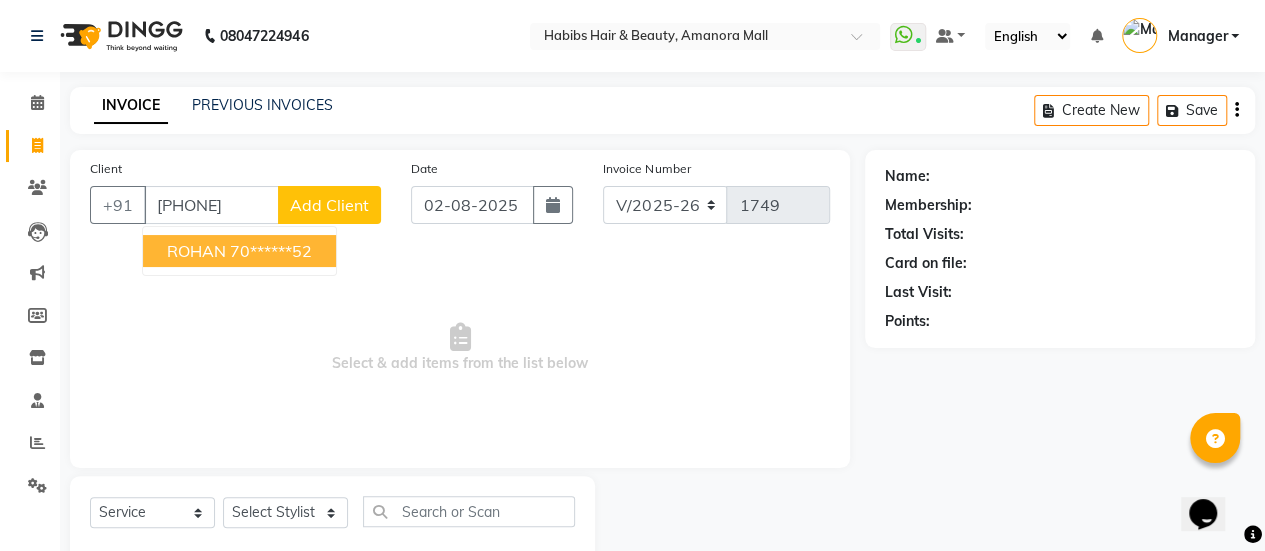 click on "70******52" at bounding box center [271, 251] 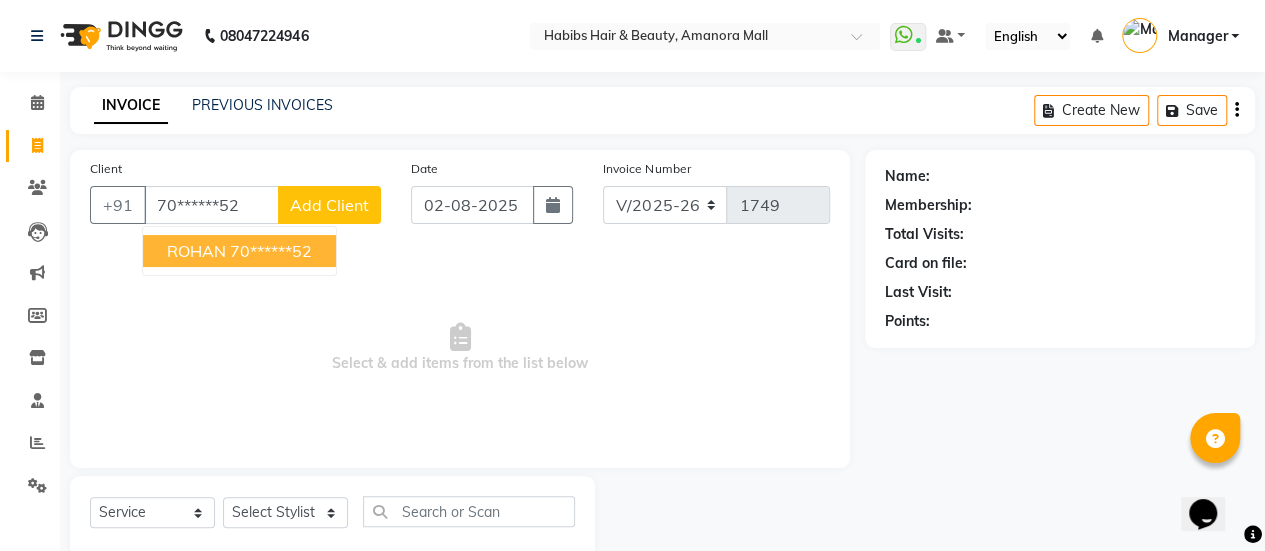 type on "70******52" 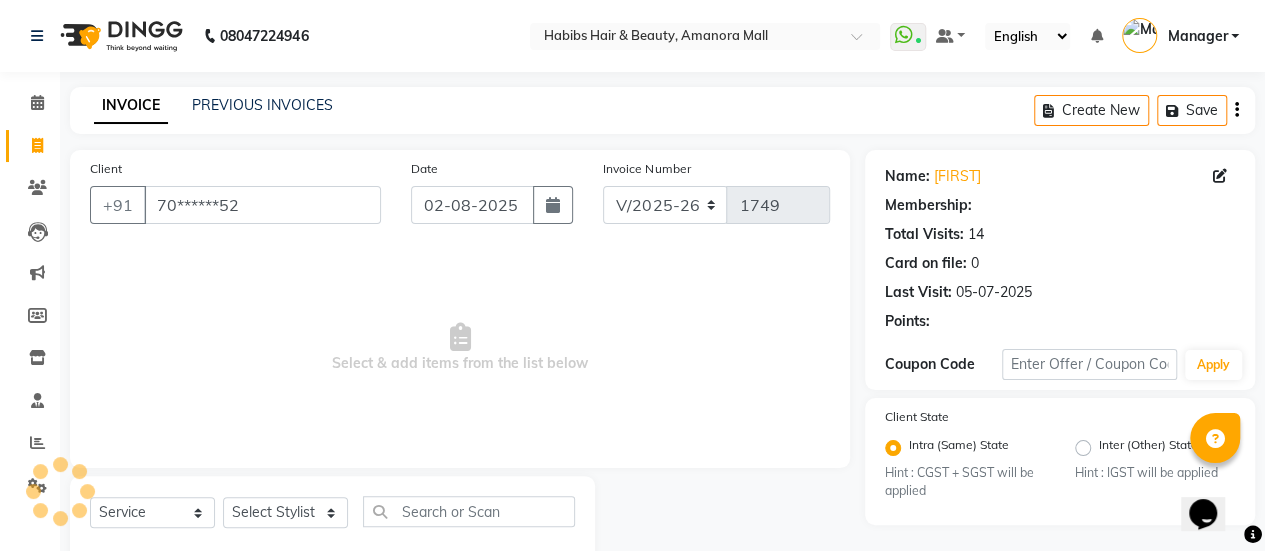 select on "1: Object" 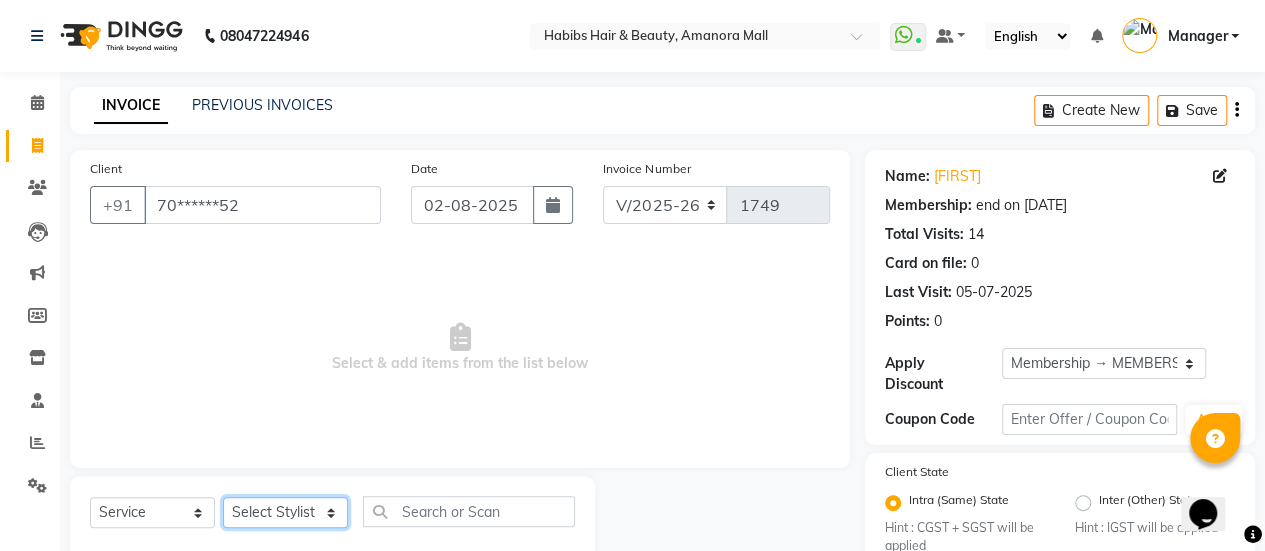 click on "Select Stylist [FIRST] [LAST] [FIRST] [FIRST] [FIRST] [FIRST] [FIRST] [FIRST] [FIRST] [FIRST] [FIRST] [FIRST] [FIRST] [FIRST] [FIRST] [FIRST] [FIRST] [FIRST] [FIRST]" 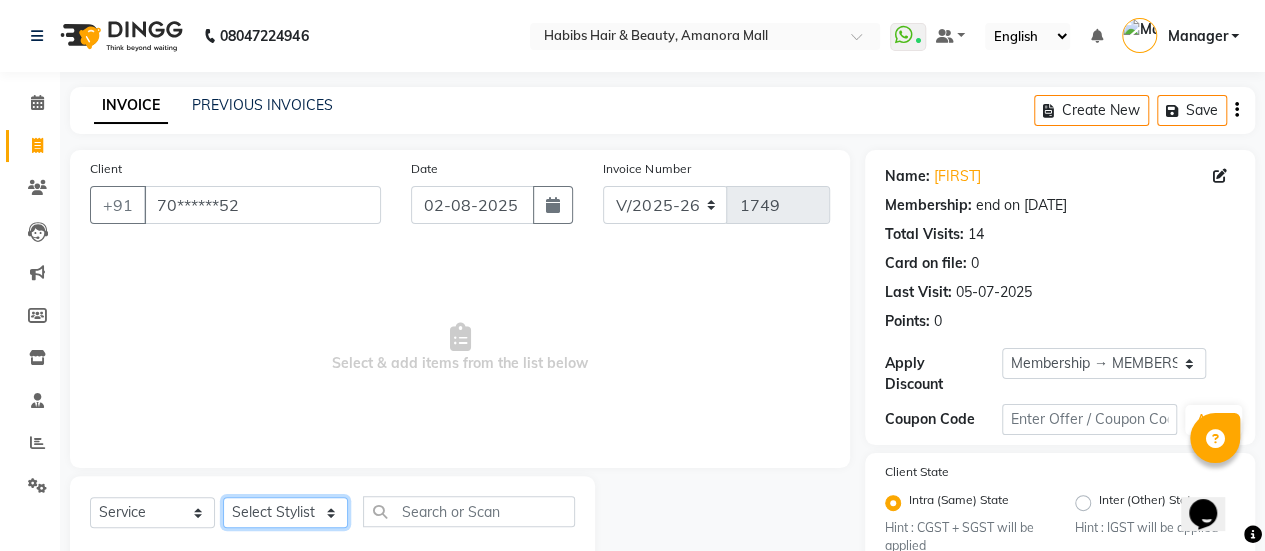 select on "36311" 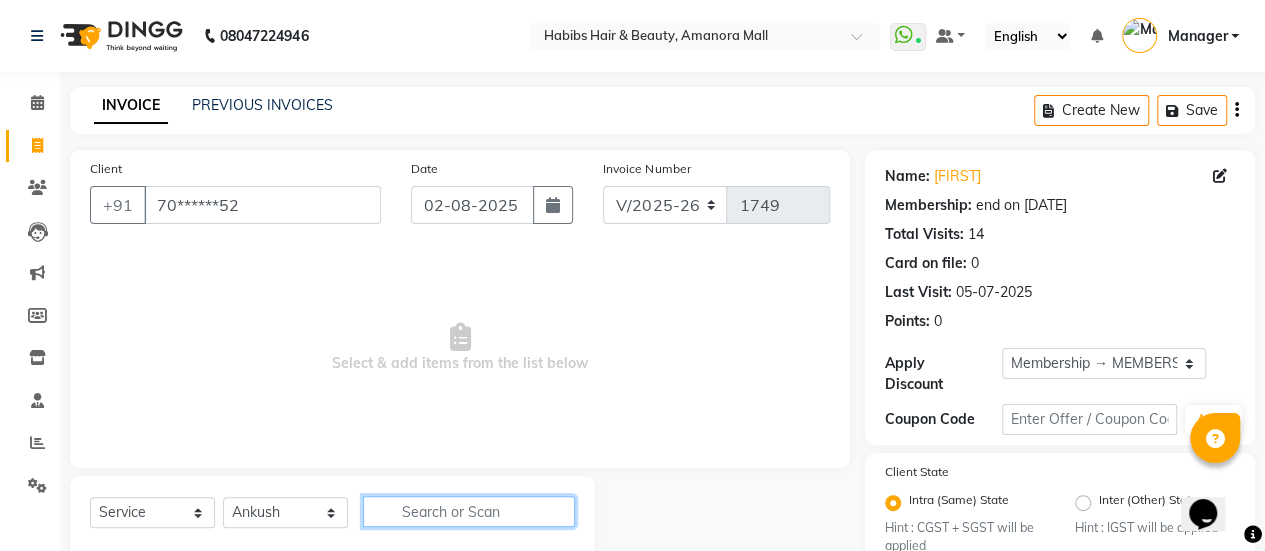 click 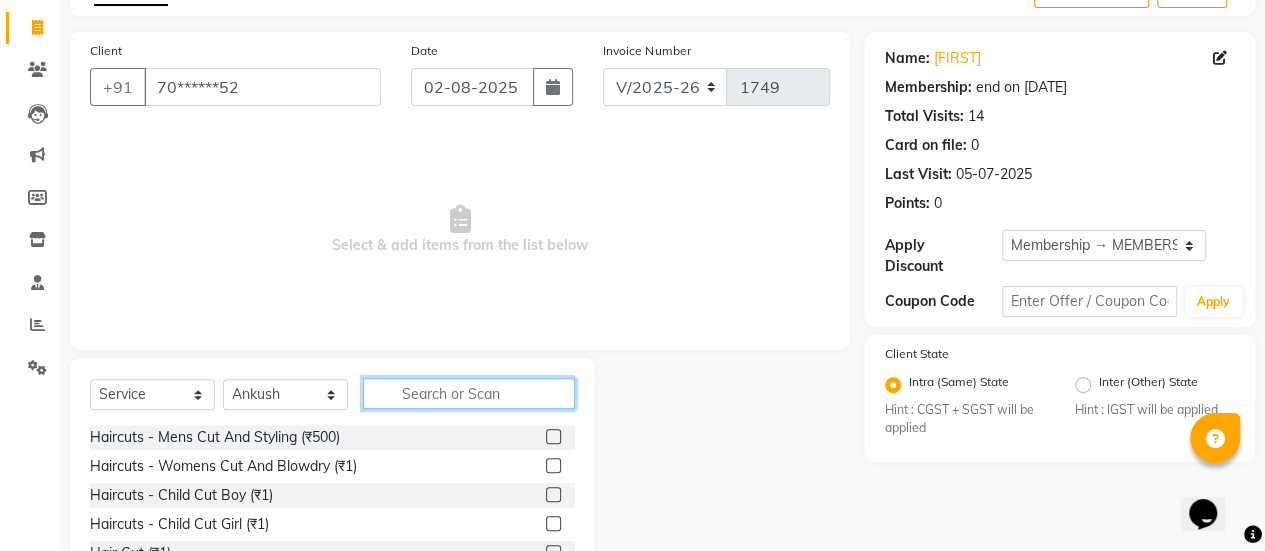 scroll, scrollTop: 119, scrollLeft: 0, axis: vertical 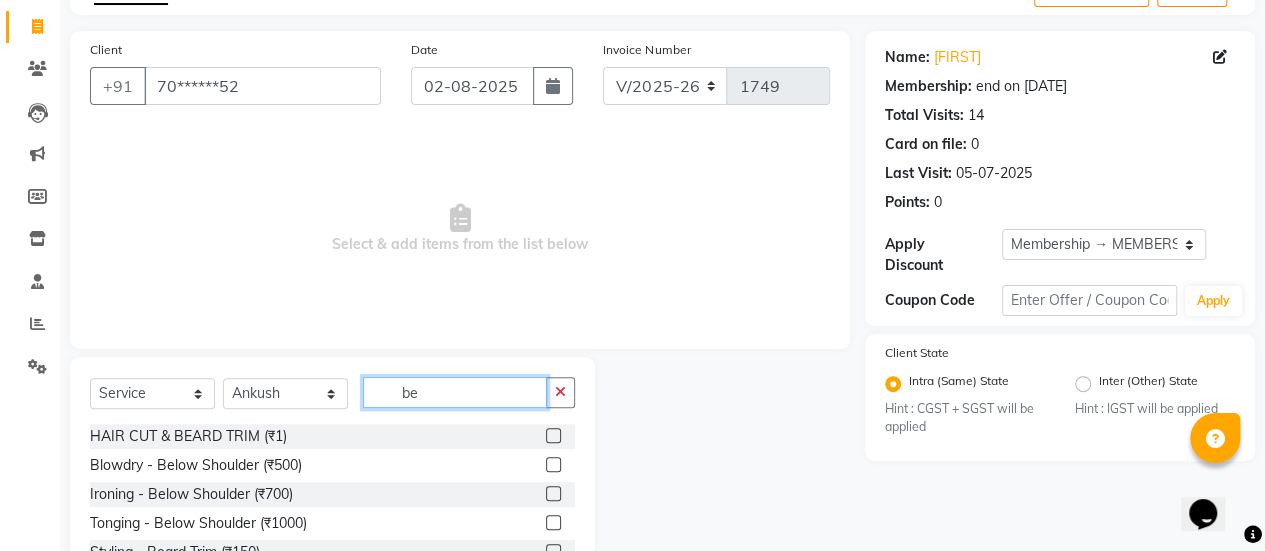 type on "be" 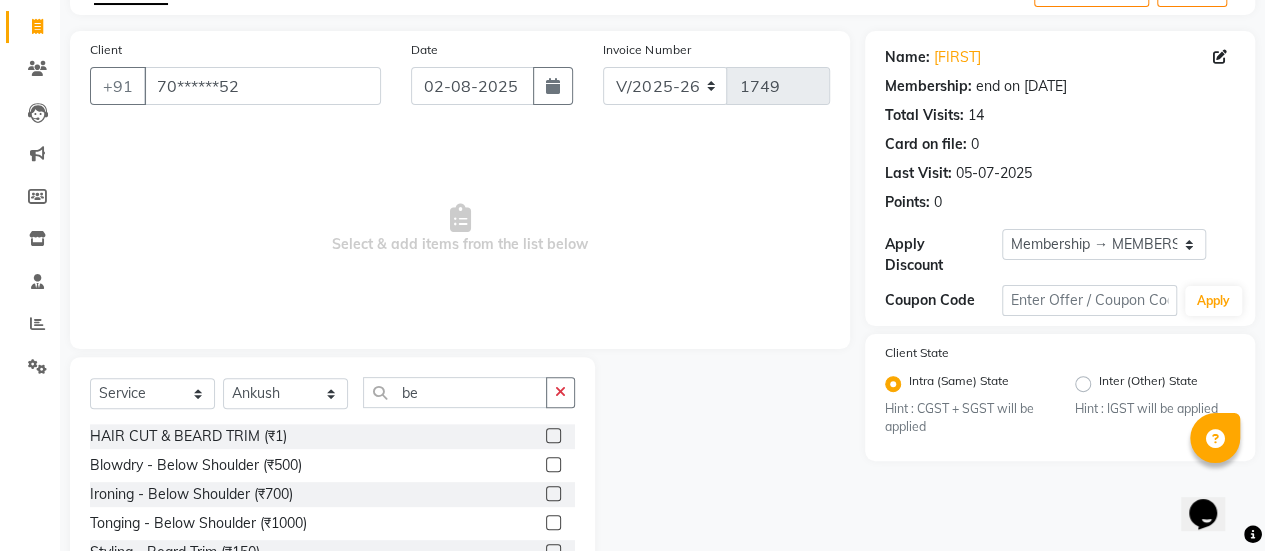 click 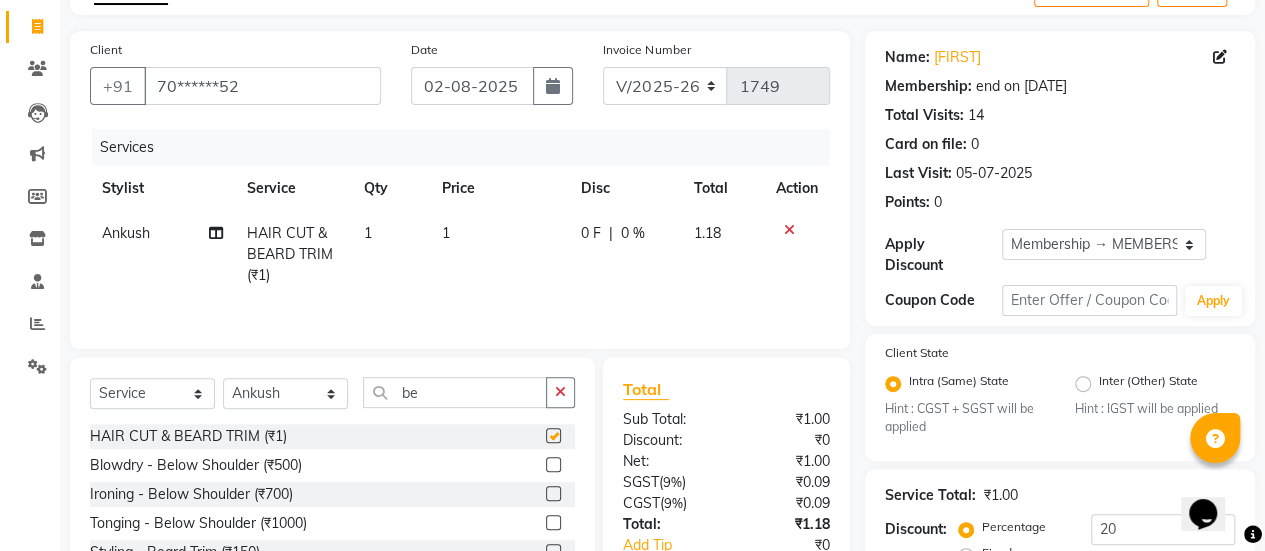 checkbox on "false" 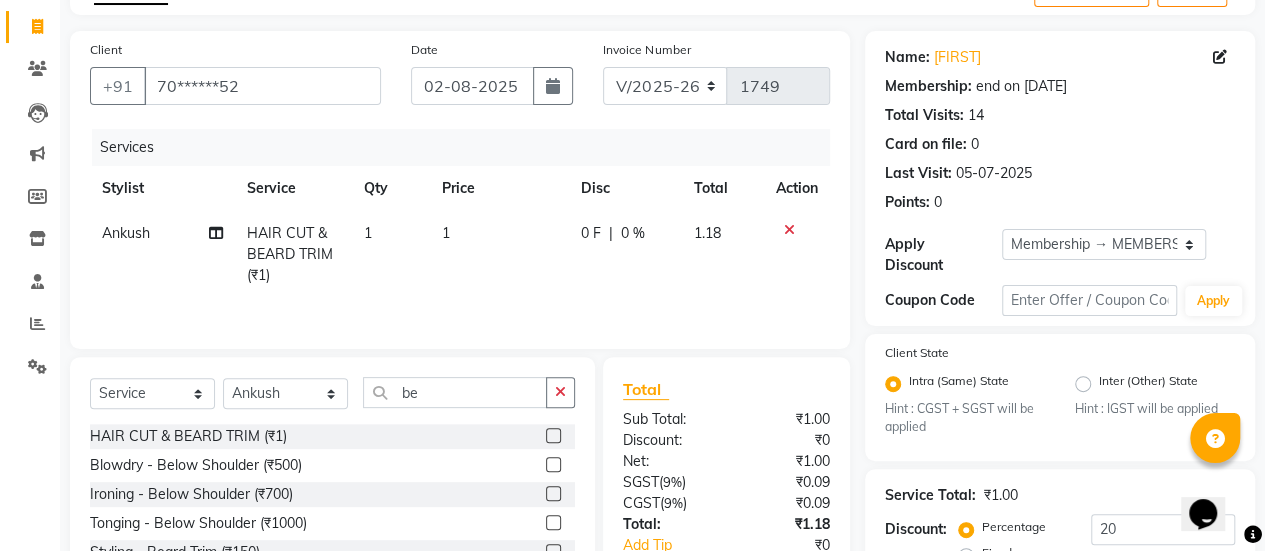 click on "1" 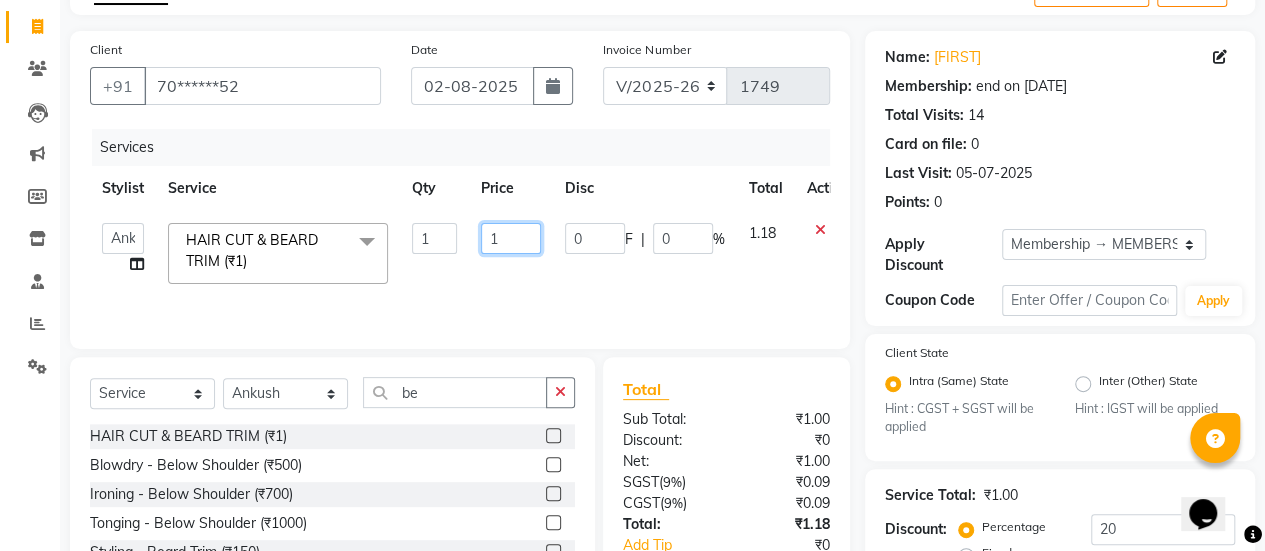 click on "1" 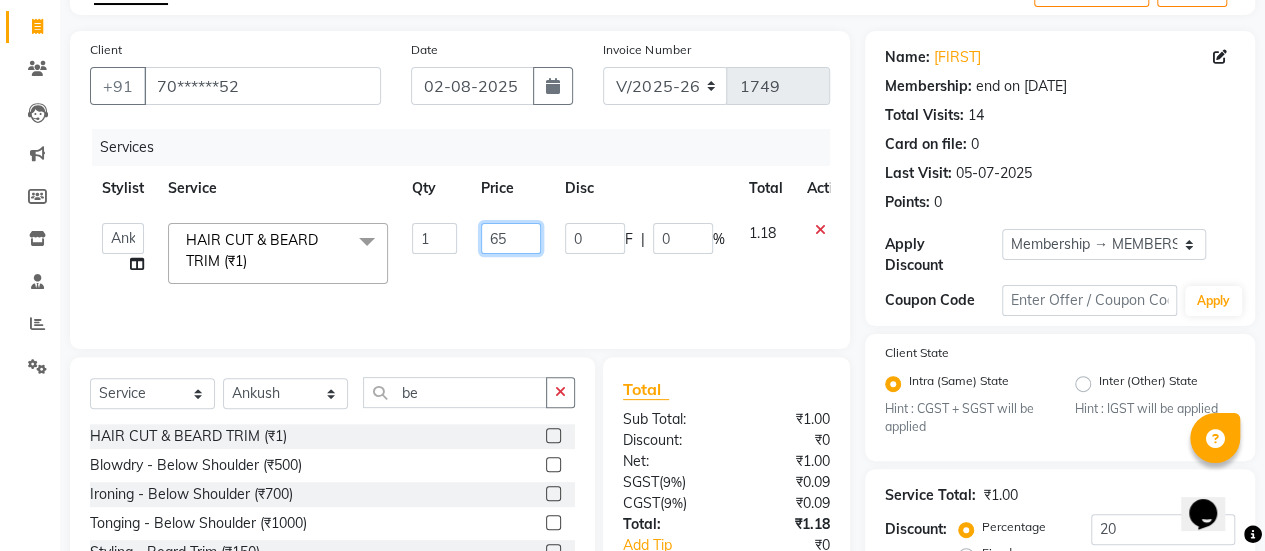 type on "650" 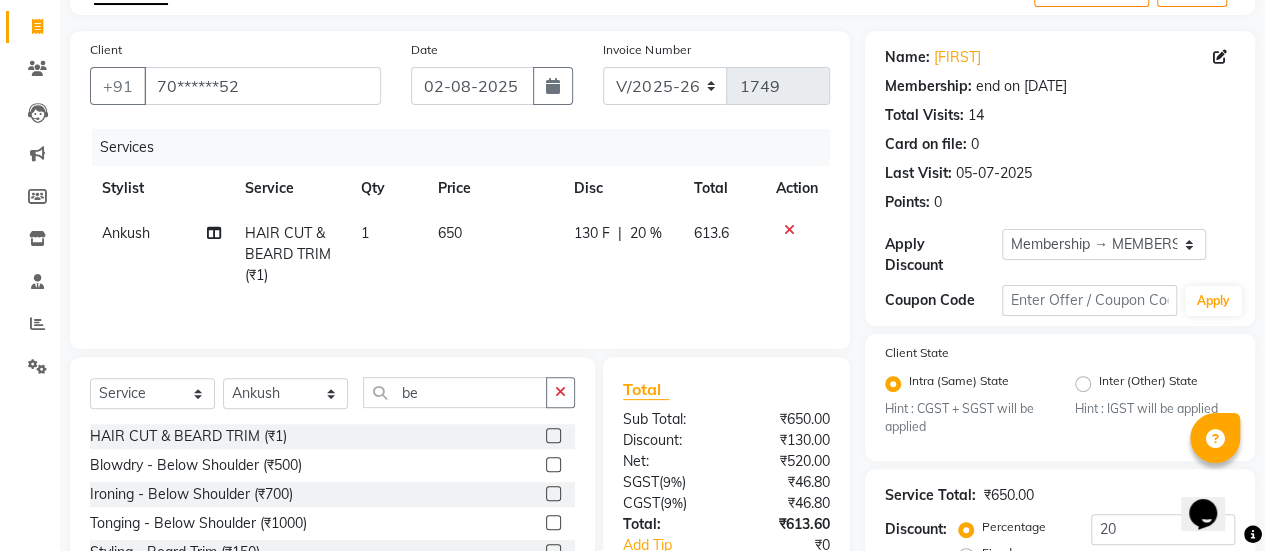 click on "130 F | 20 %" 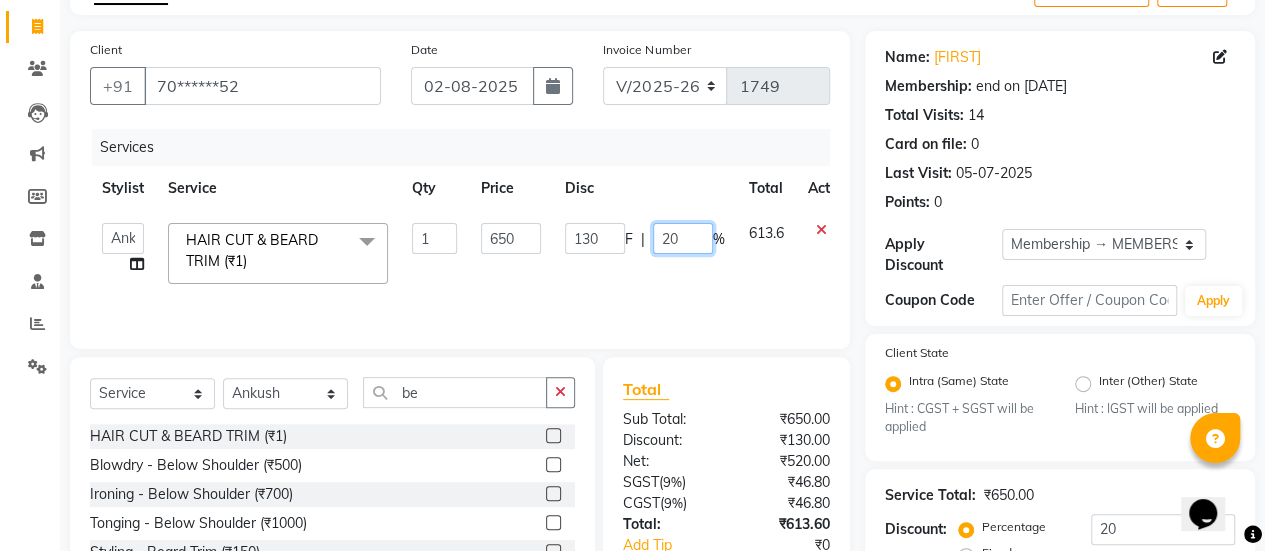 click on "20" 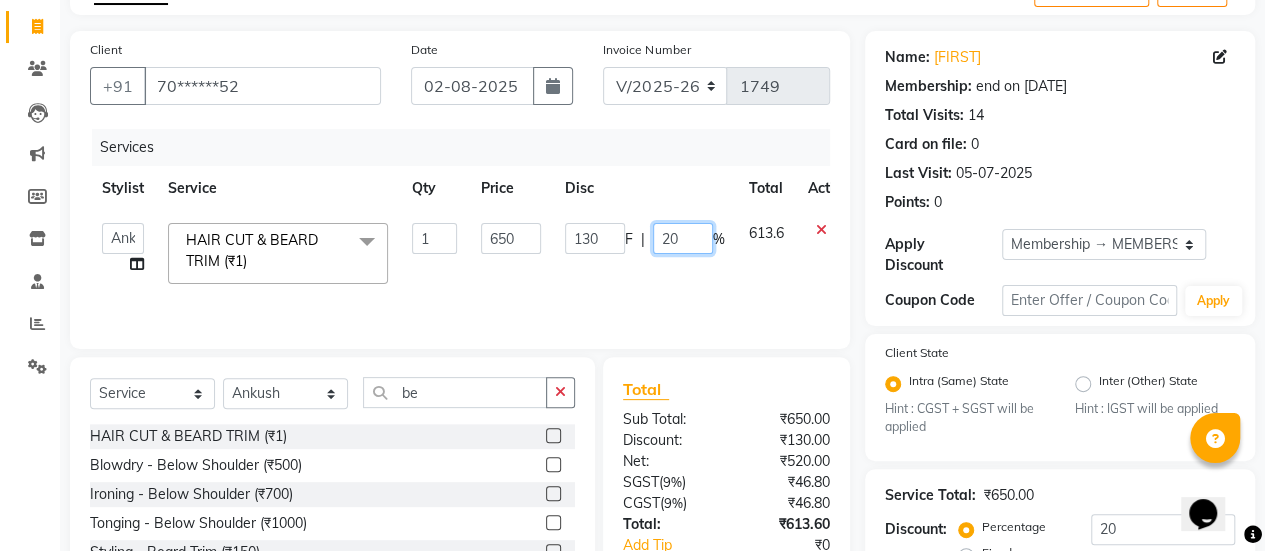 type on "2" 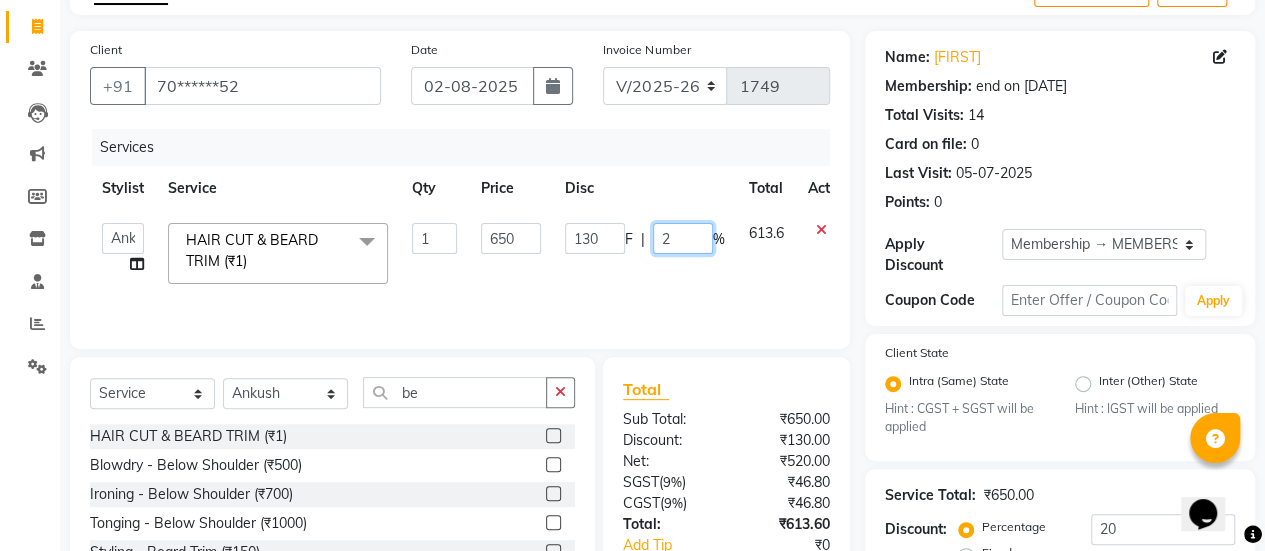 type 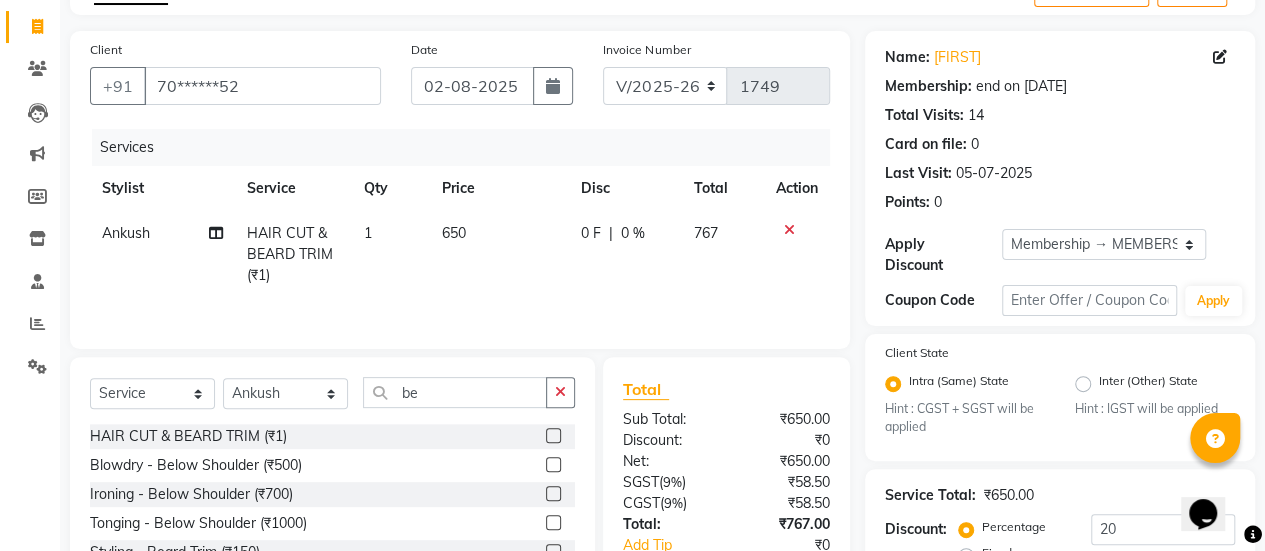 click on "0 F | 0 %" 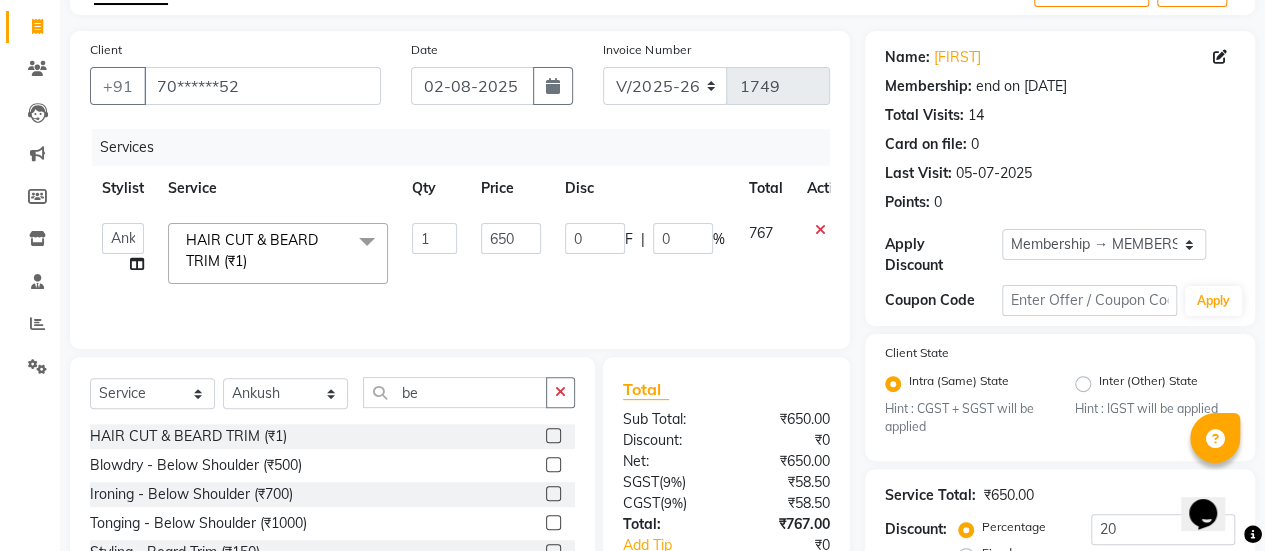 scroll, scrollTop: 308, scrollLeft: 0, axis: vertical 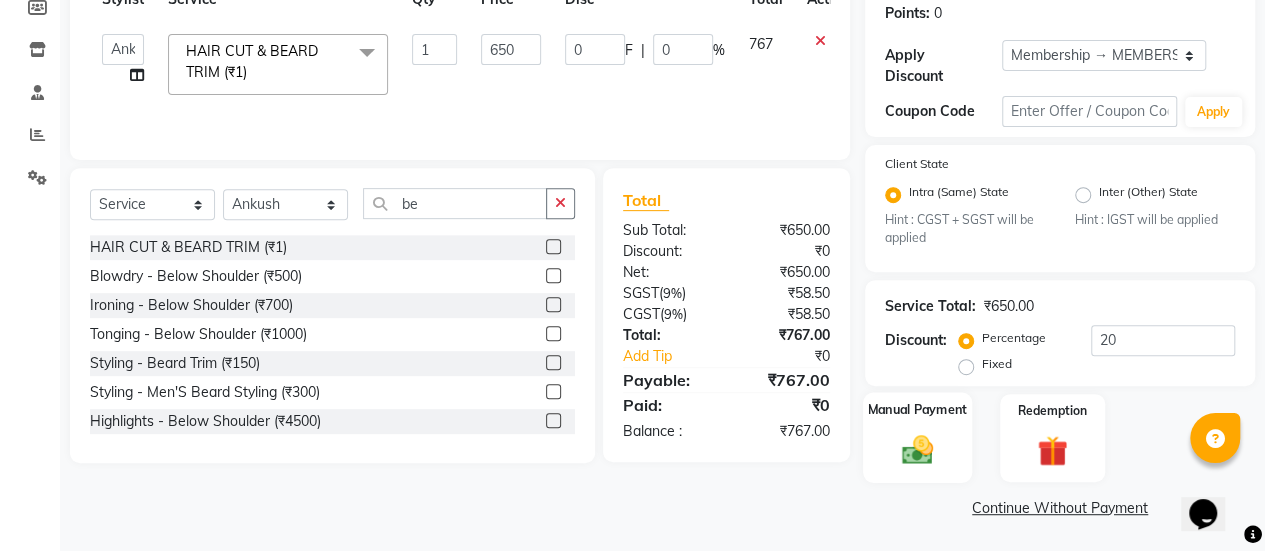 click 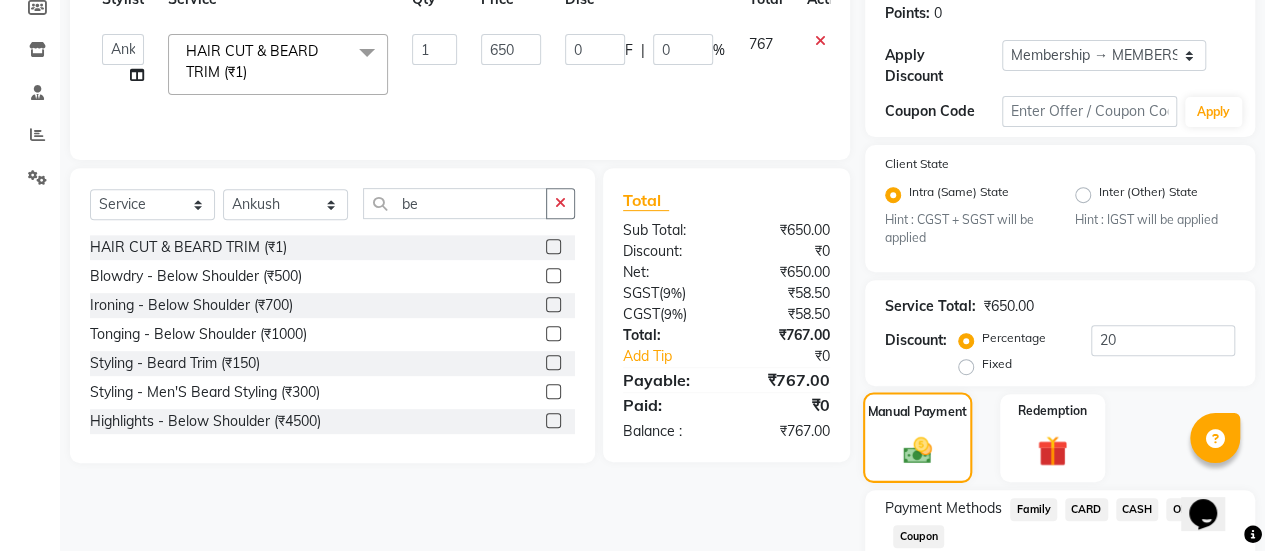 scroll, scrollTop: 436, scrollLeft: 0, axis: vertical 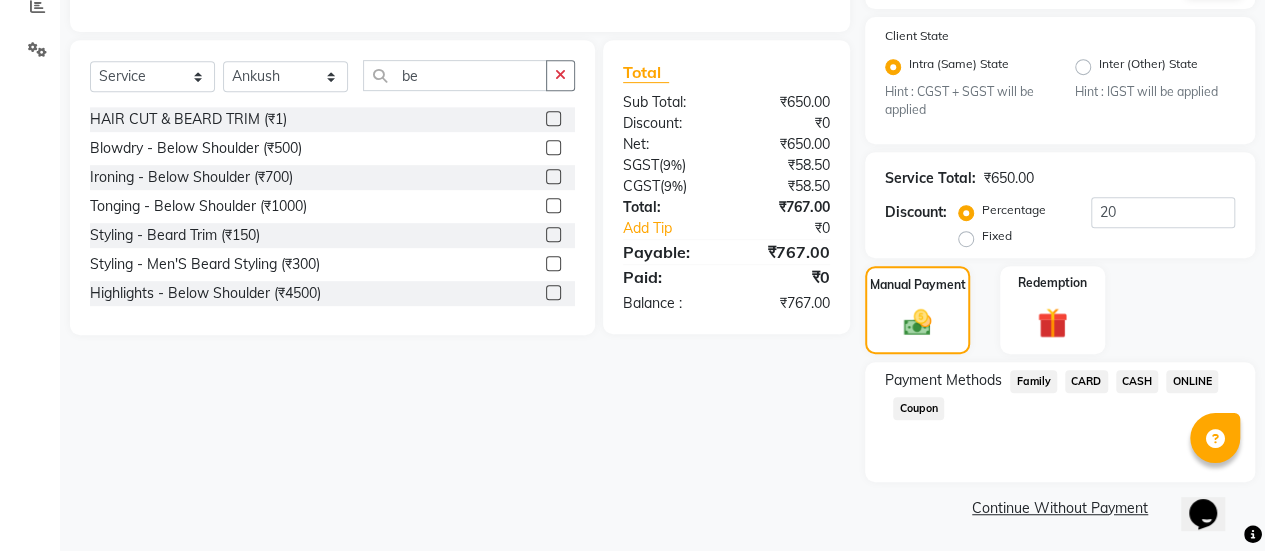 click on "ONLINE" 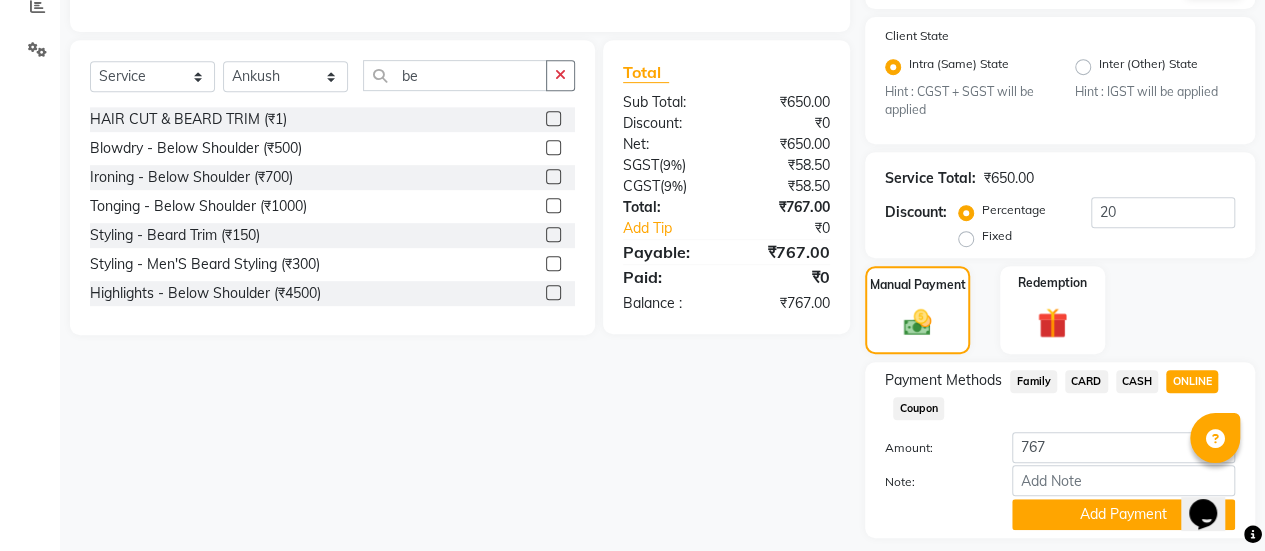 scroll, scrollTop: 492, scrollLeft: 0, axis: vertical 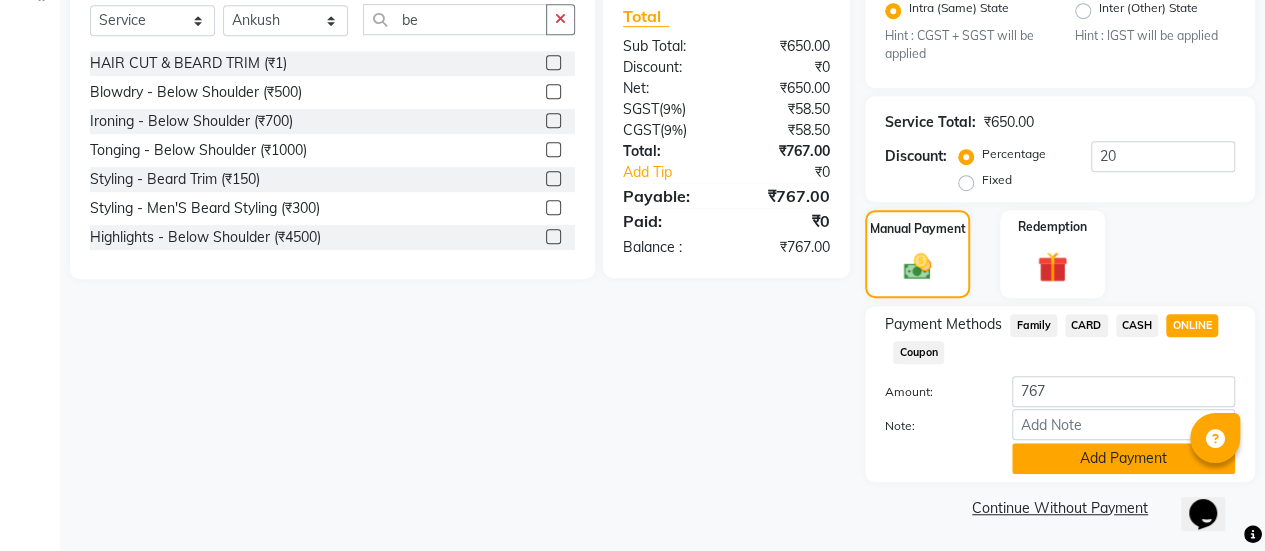 click on "Add Payment" 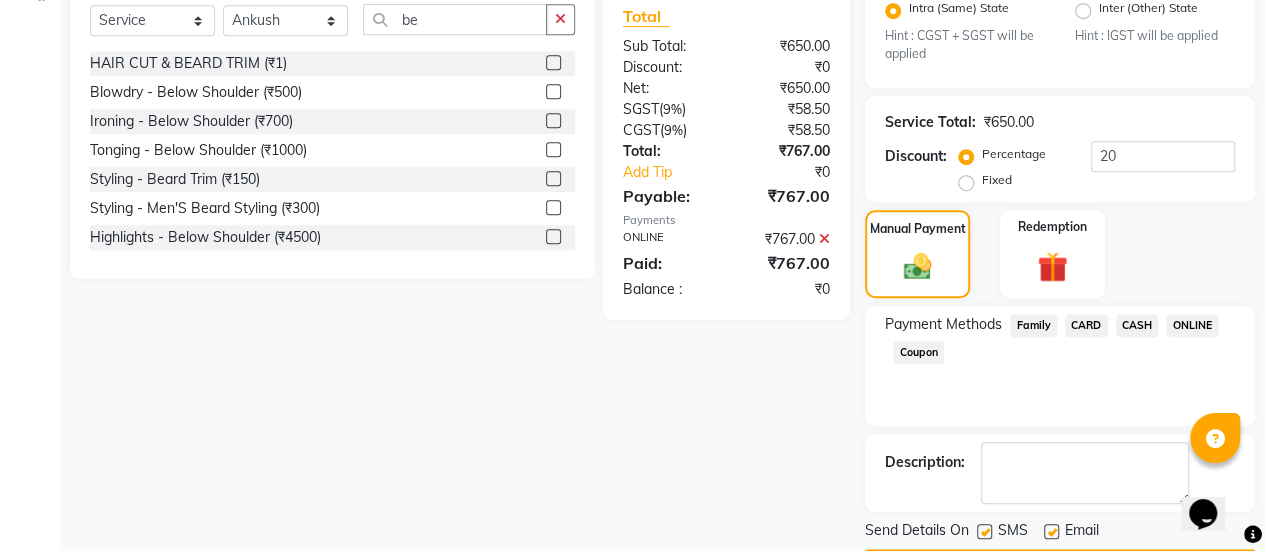 scroll, scrollTop: 548, scrollLeft: 0, axis: vertical 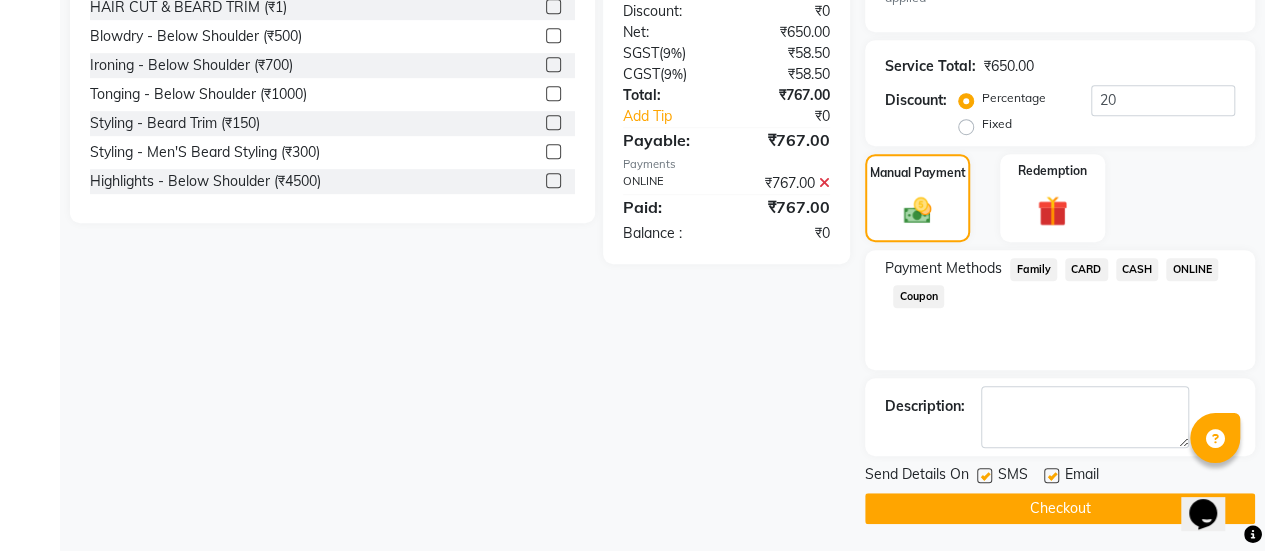 click 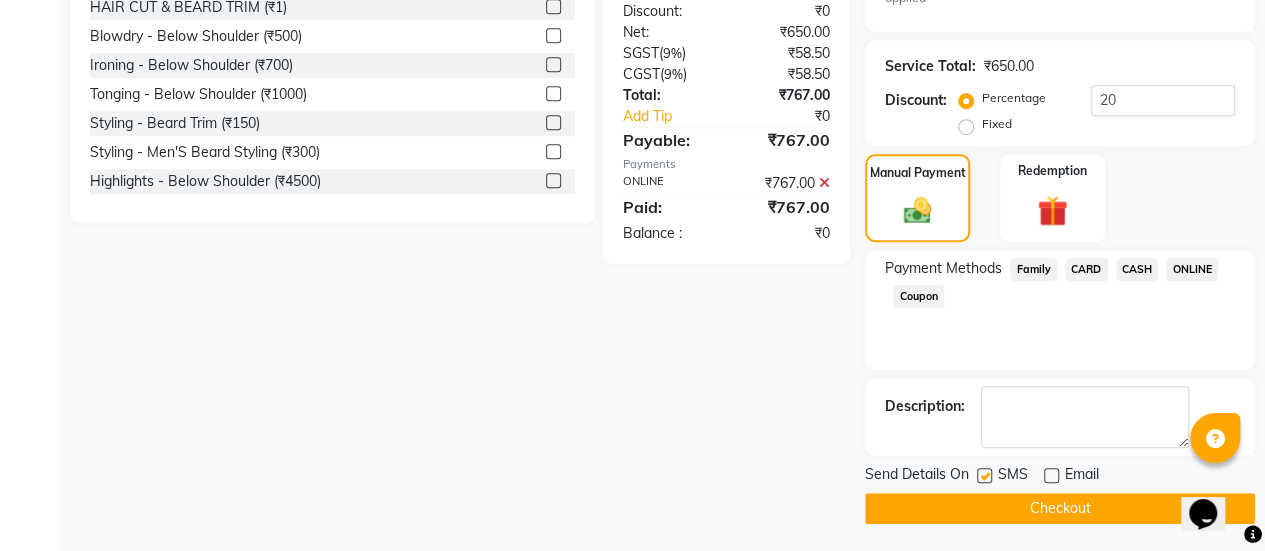 click on "Checkout" 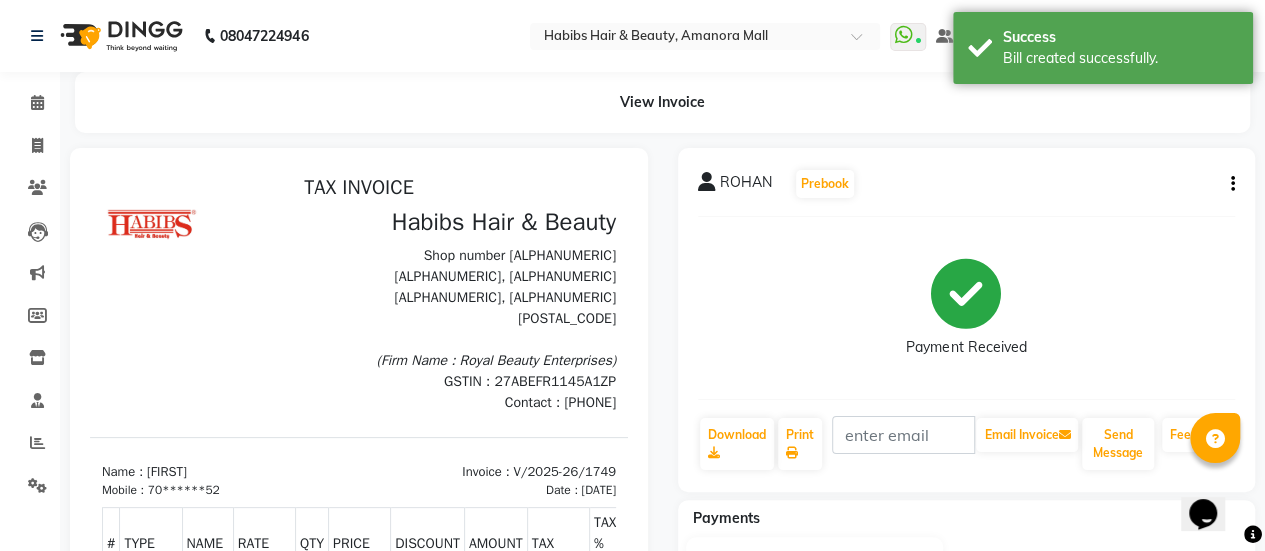 scroll, scrollTop: 15, scrollLeft: 0, axis: vertical 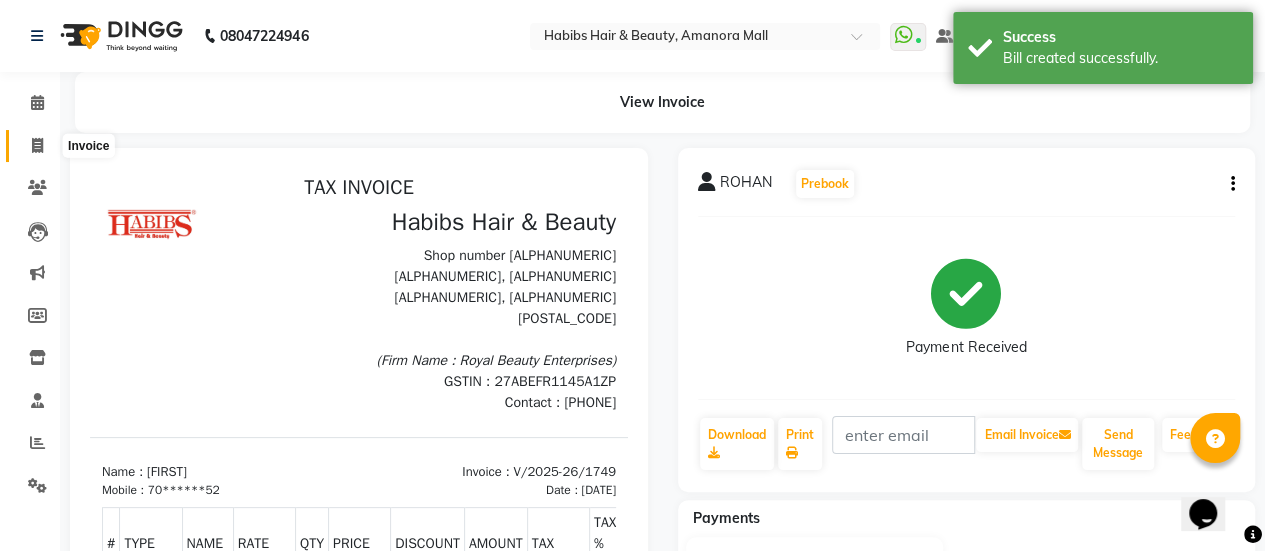 click 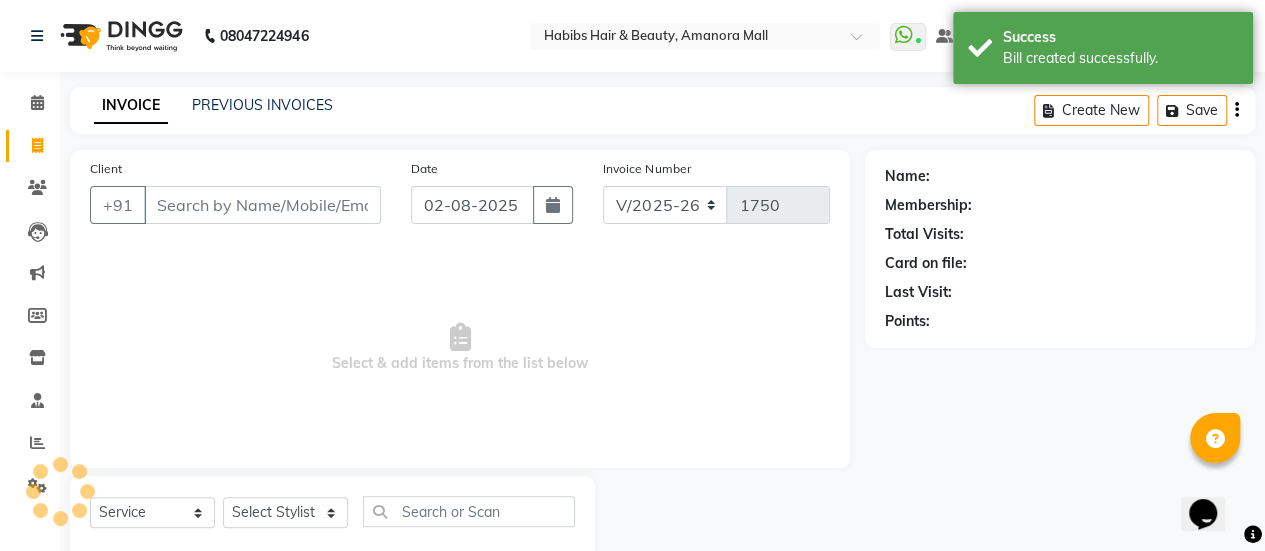 scroll, scrollTop: 49, scrollLeft: 0, axis: vertical 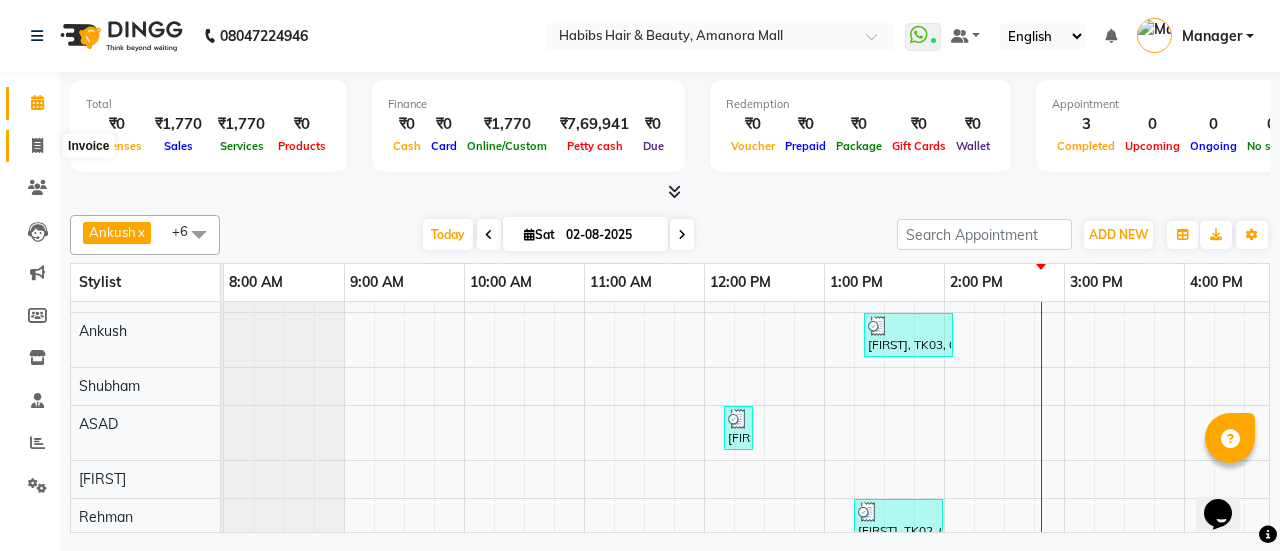 click 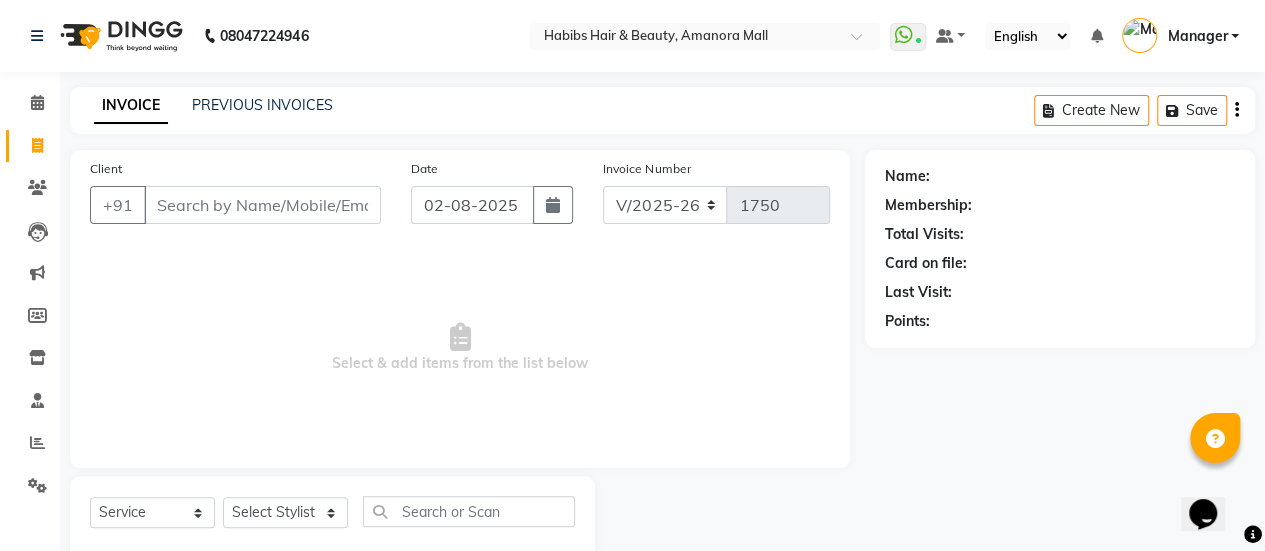 click on "Client" at bounding box center [262, 205] 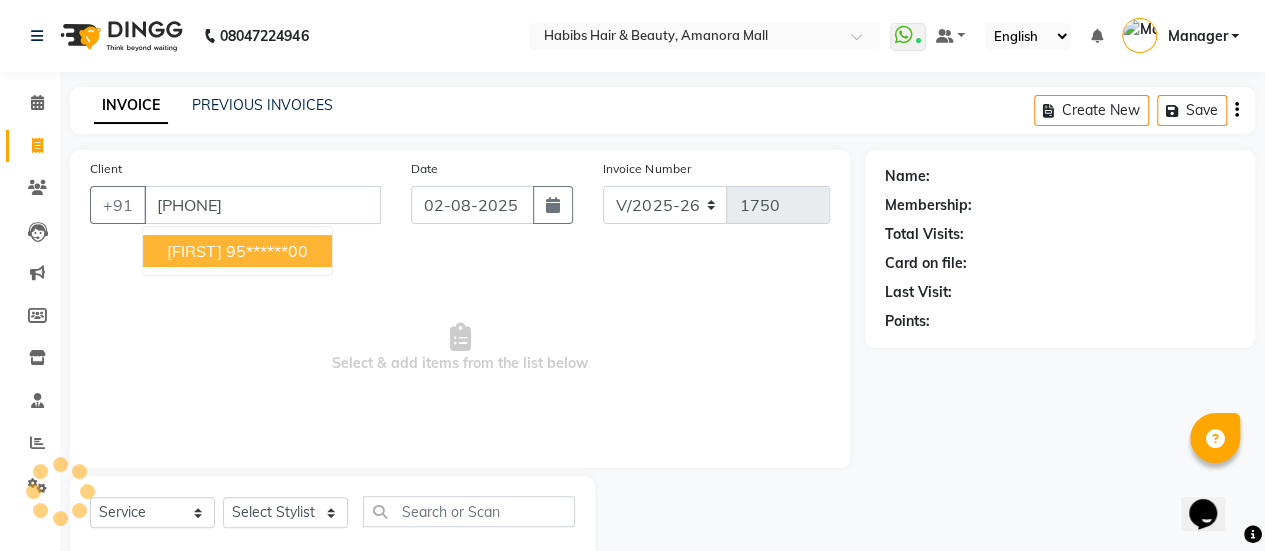 type on "[PHONE]" 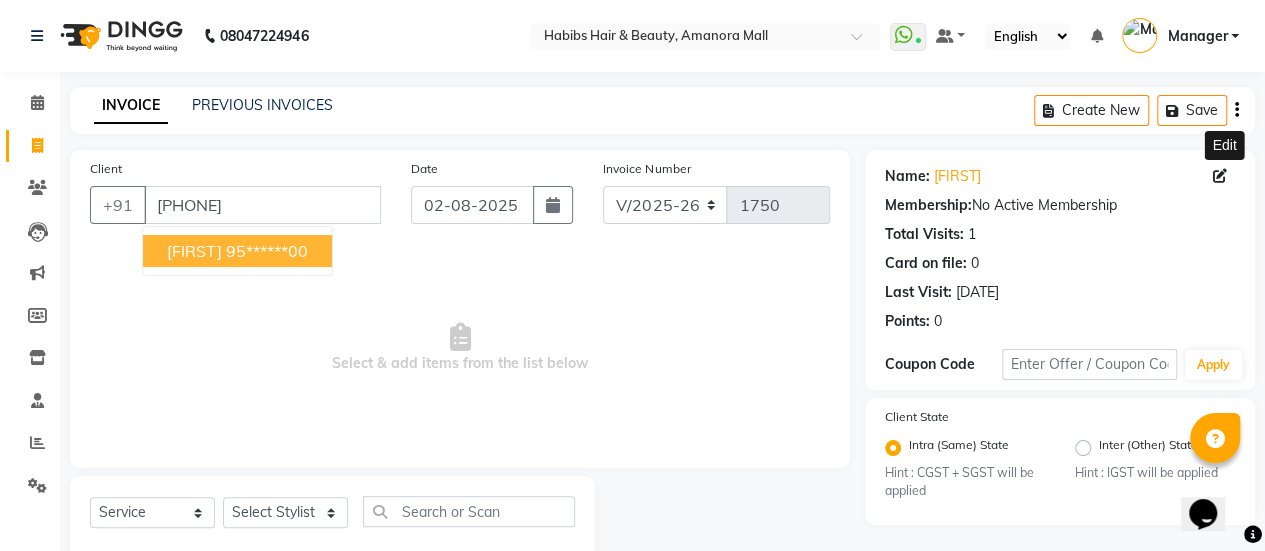 click 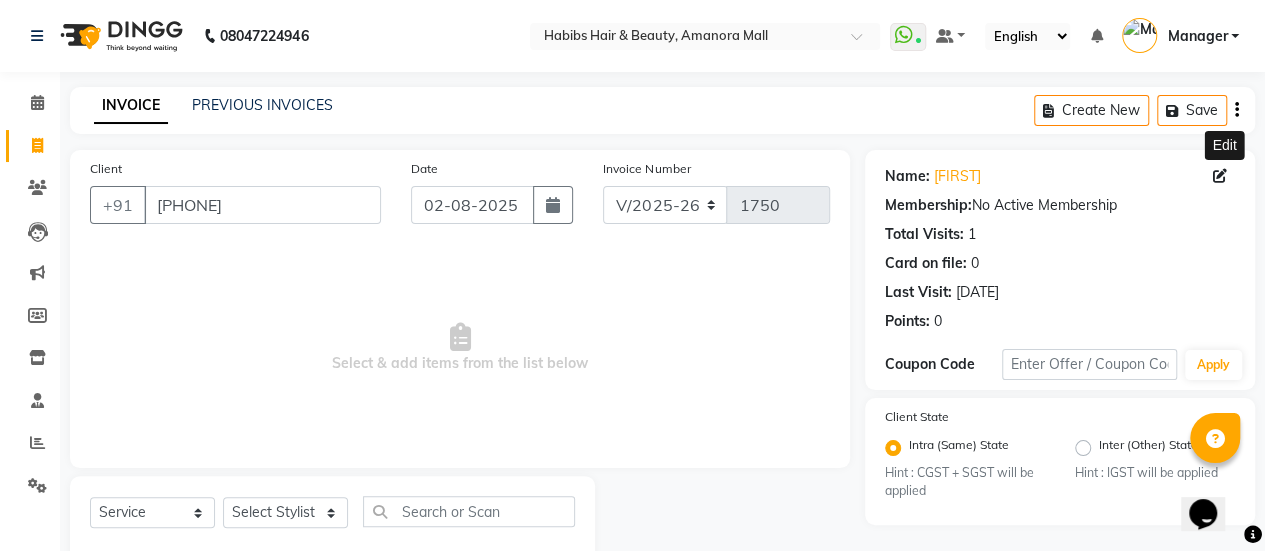 click 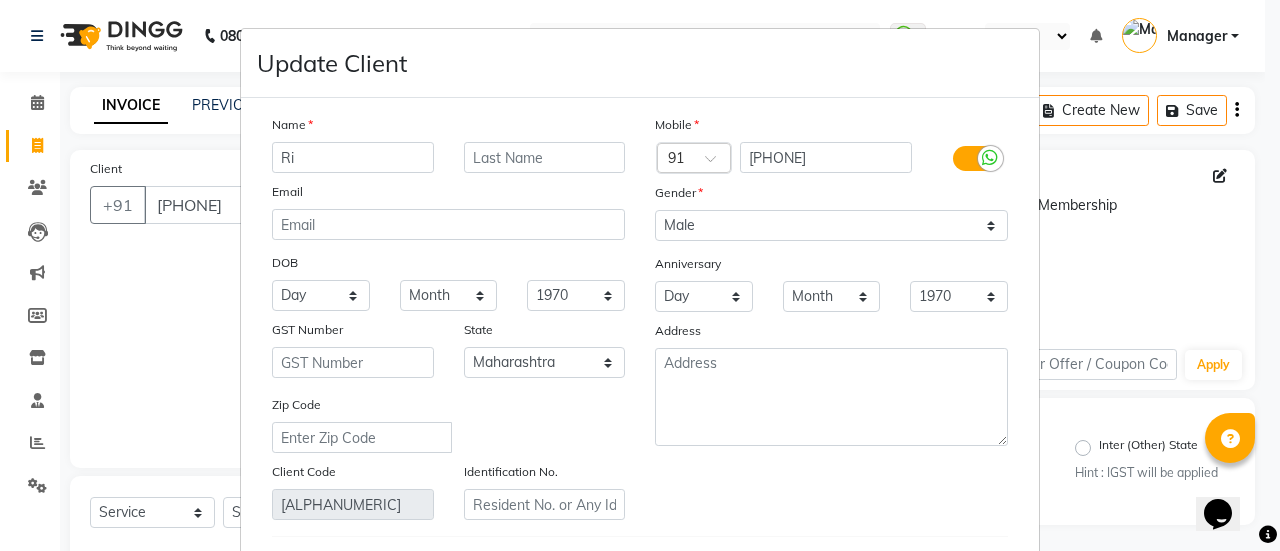 type on "R" 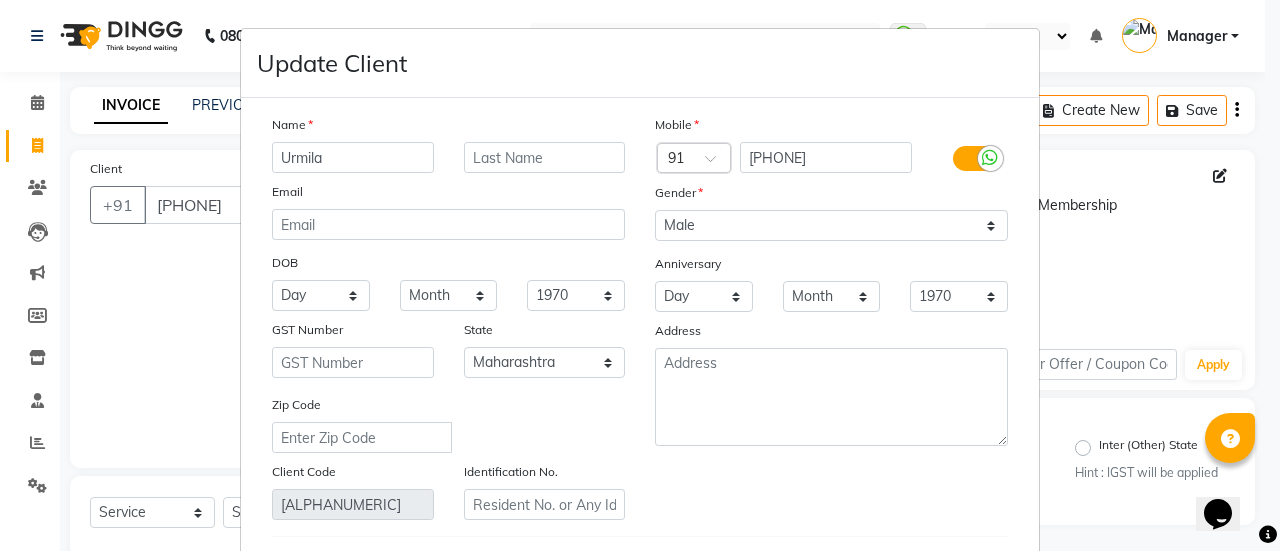 type on "Urmila" 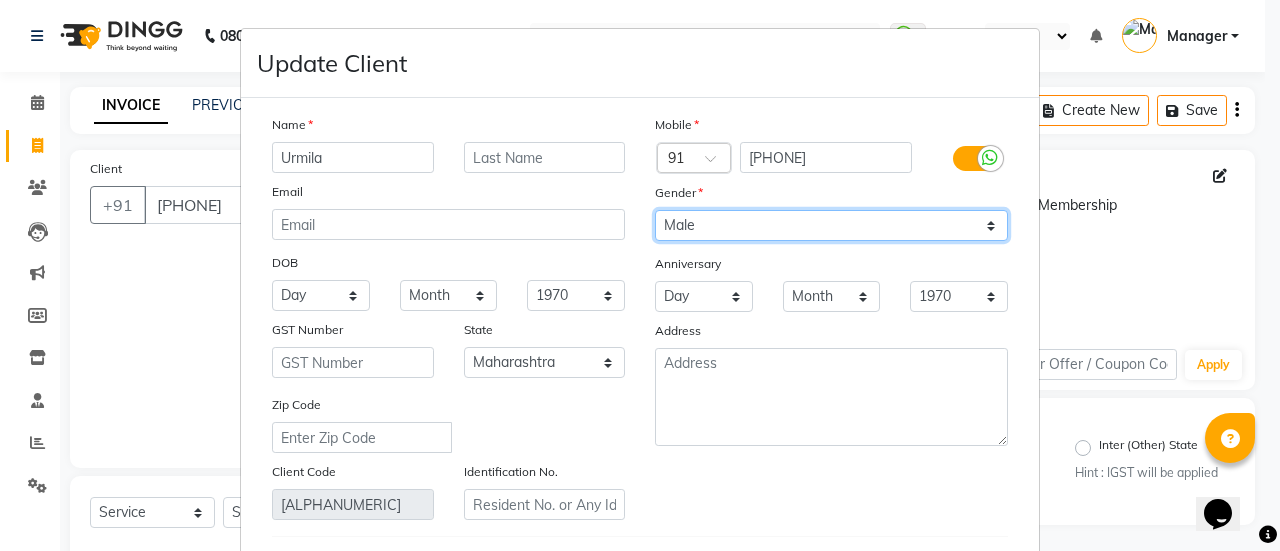 click on "Select Male Female Other Prefer Not To Say" at bounding box center [831, 225] 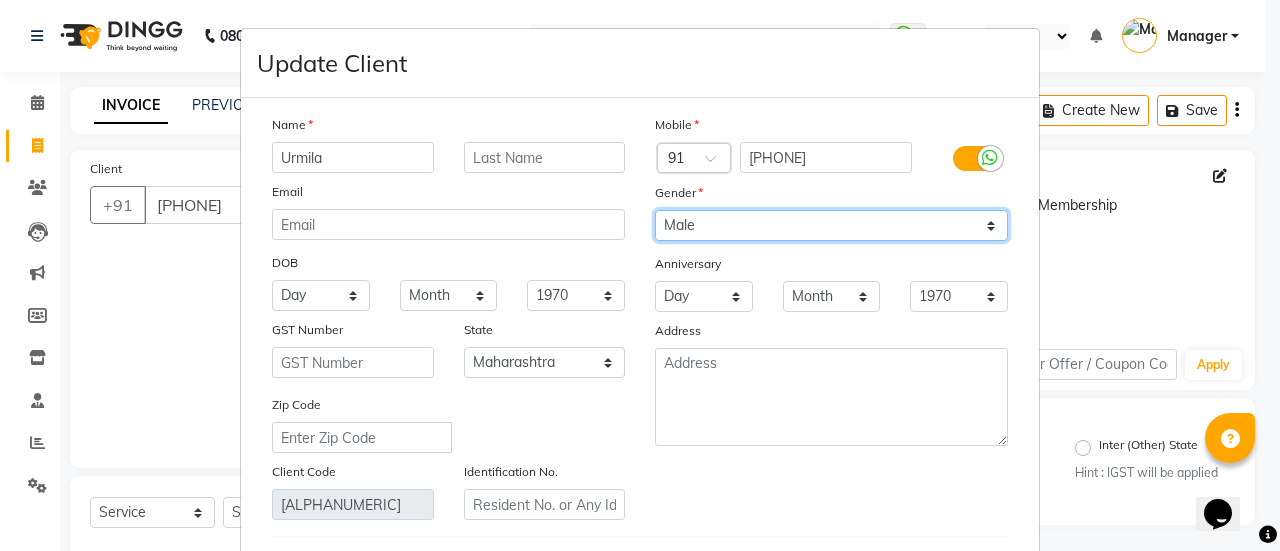 select on "female" 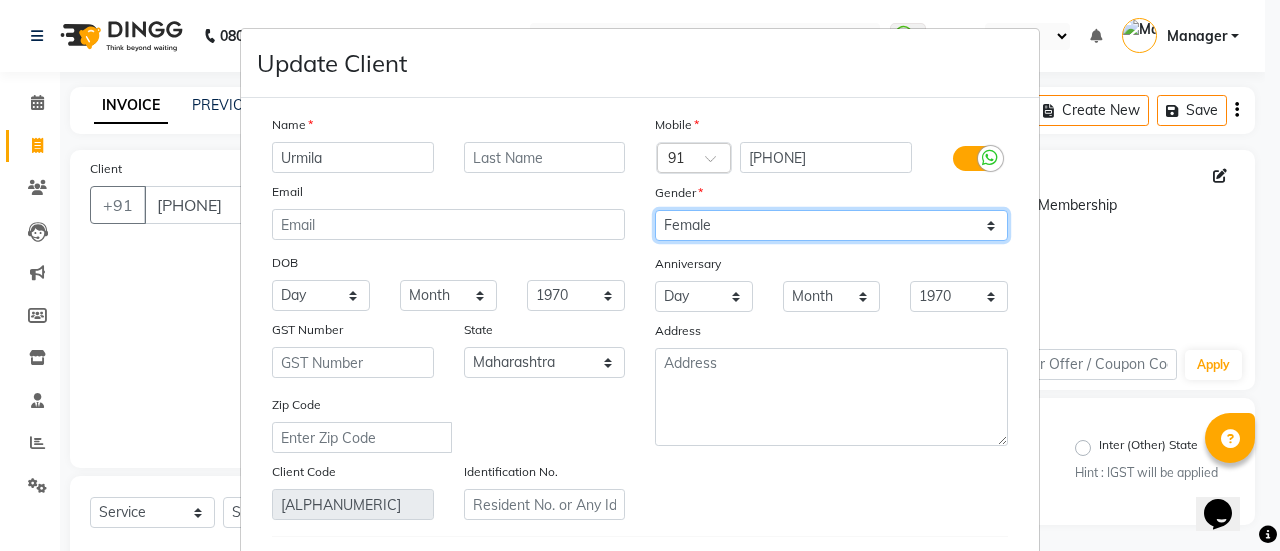 click on "Select Male Female Other Prefer Not To Say" at bounding box center (831, 225) 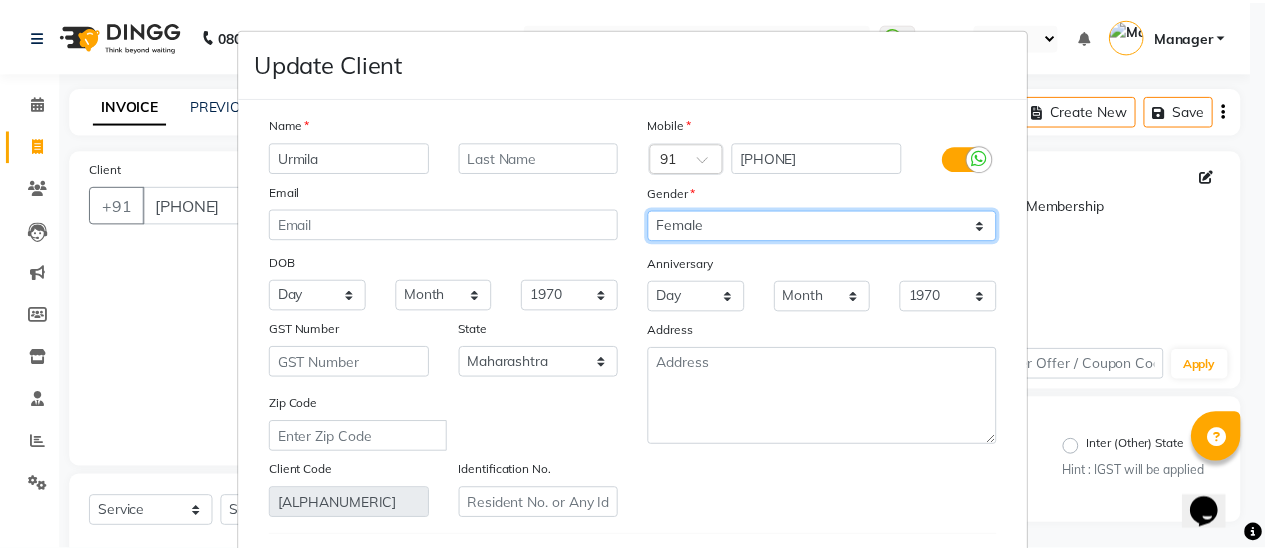 scroll, scrollTop: 333, scrollLeft: 0, axis: vertical 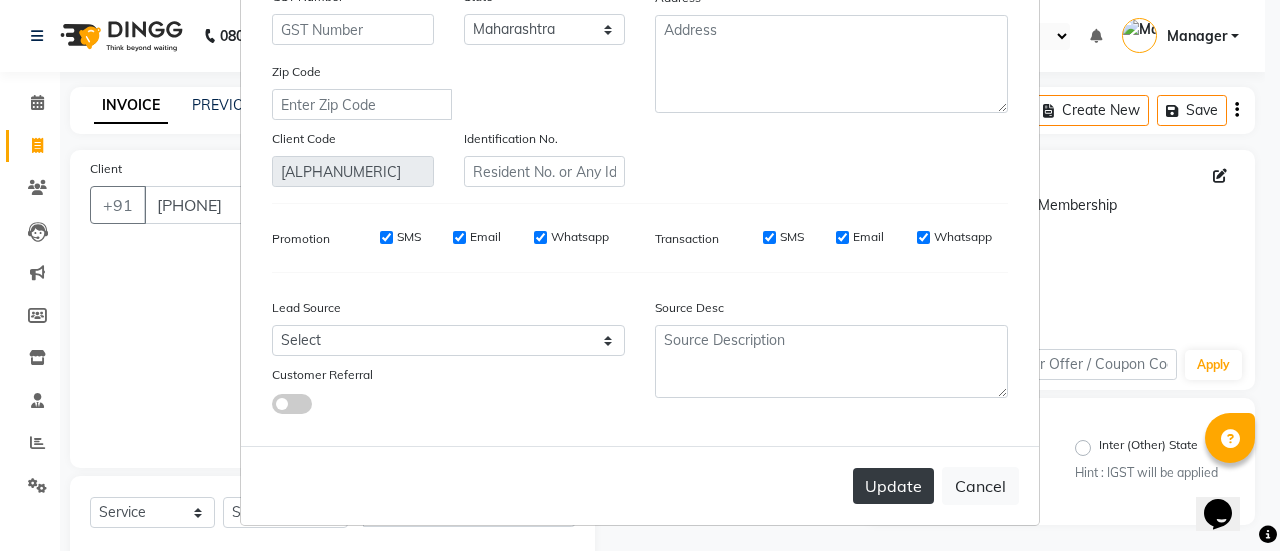 click on "Update" at bounding box center (893, 486) 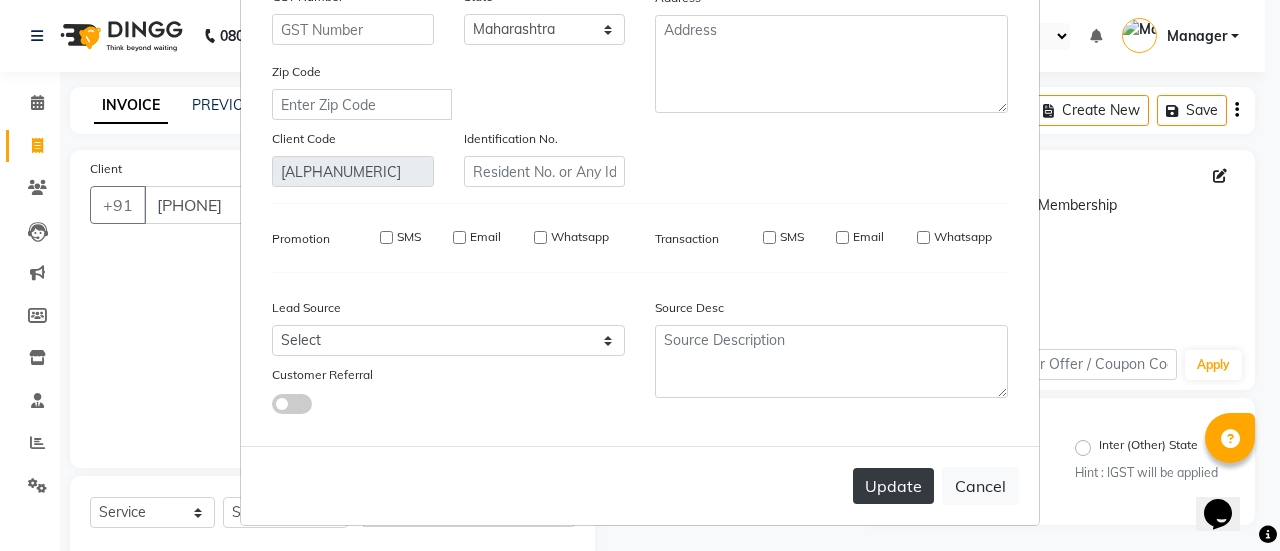 type on "95******00" 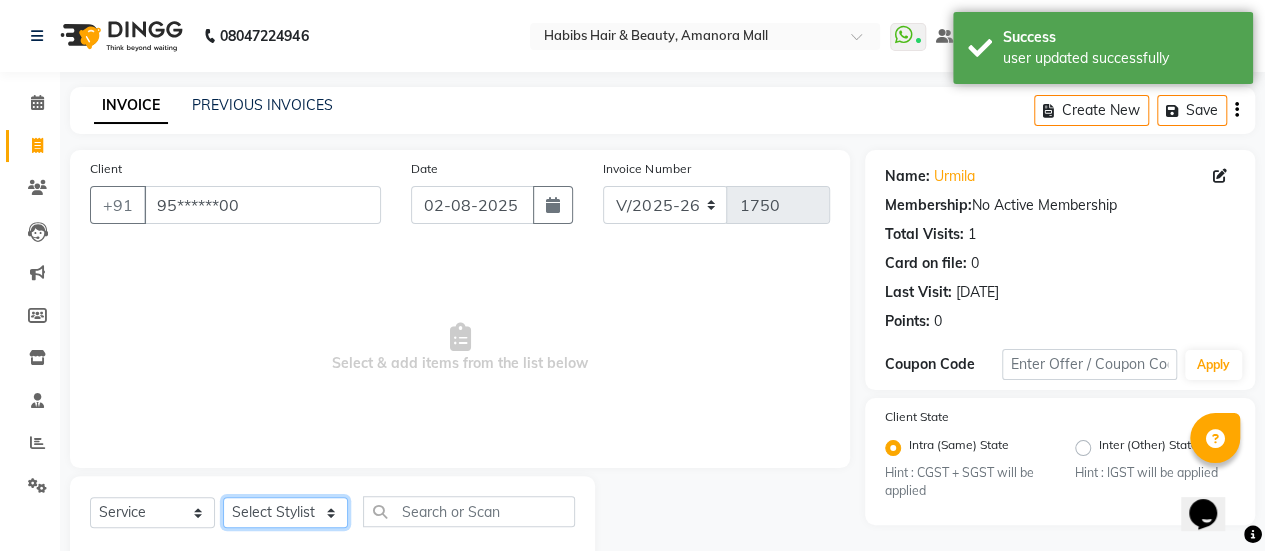 click on "Select Stylist [FIRST] [LAST] [FIRST] [FIRST] [FIRST] [FIRST] [FIRST] [FIRST] [FIRST] [FIRST] [FIRST] [FIRST] [FIRST] [FIRST] [FIRST] [FIRST] [FIRST] [FIRST] [FIRST]" 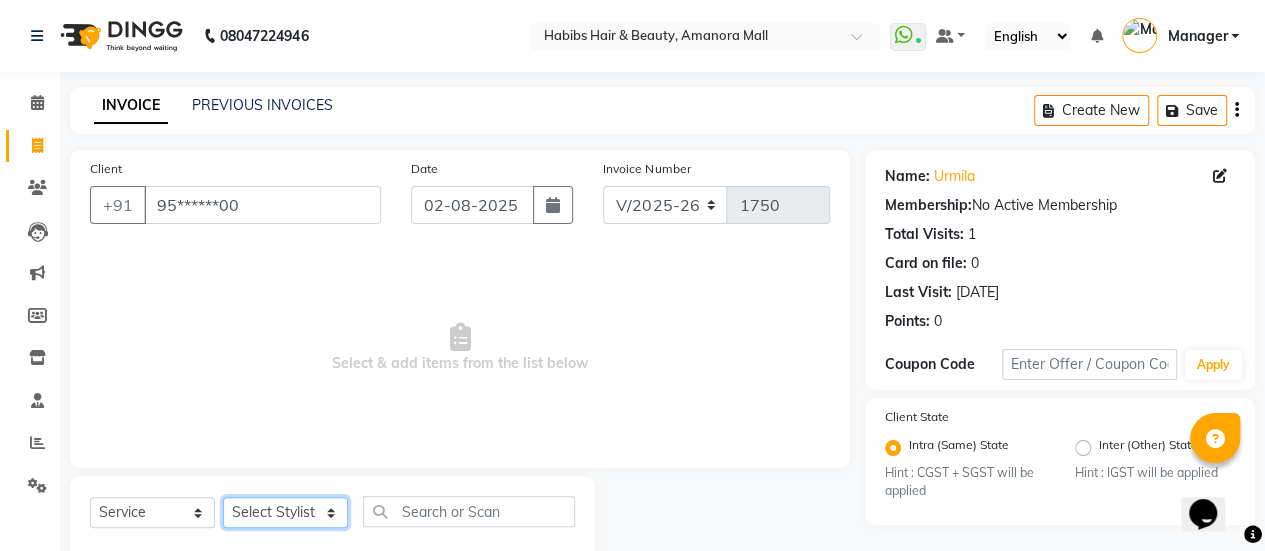select on "36311" 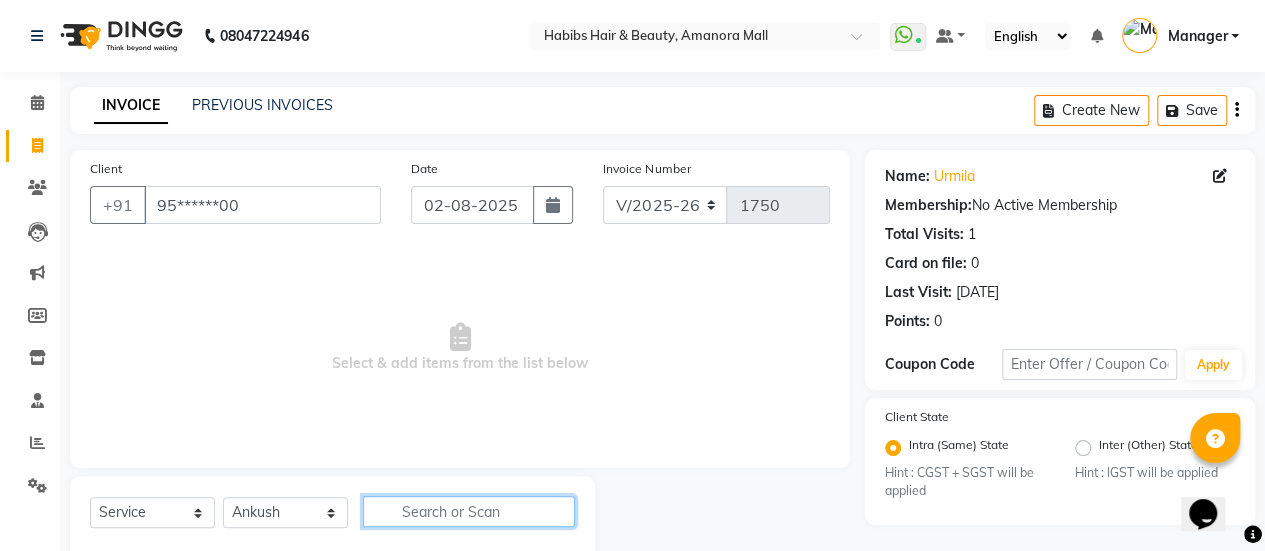 click 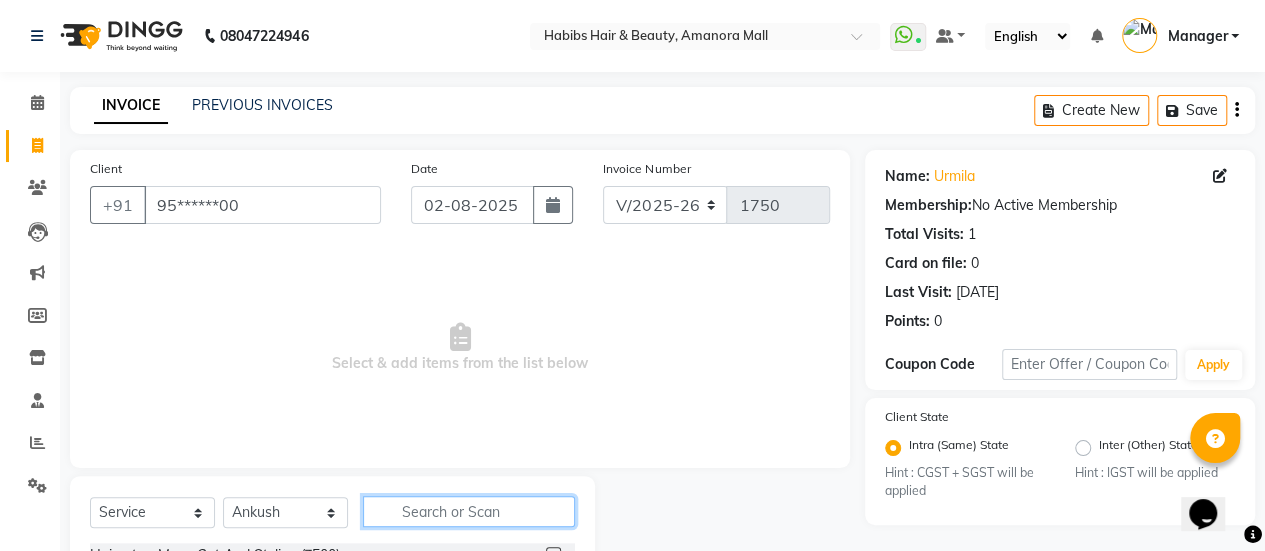 click 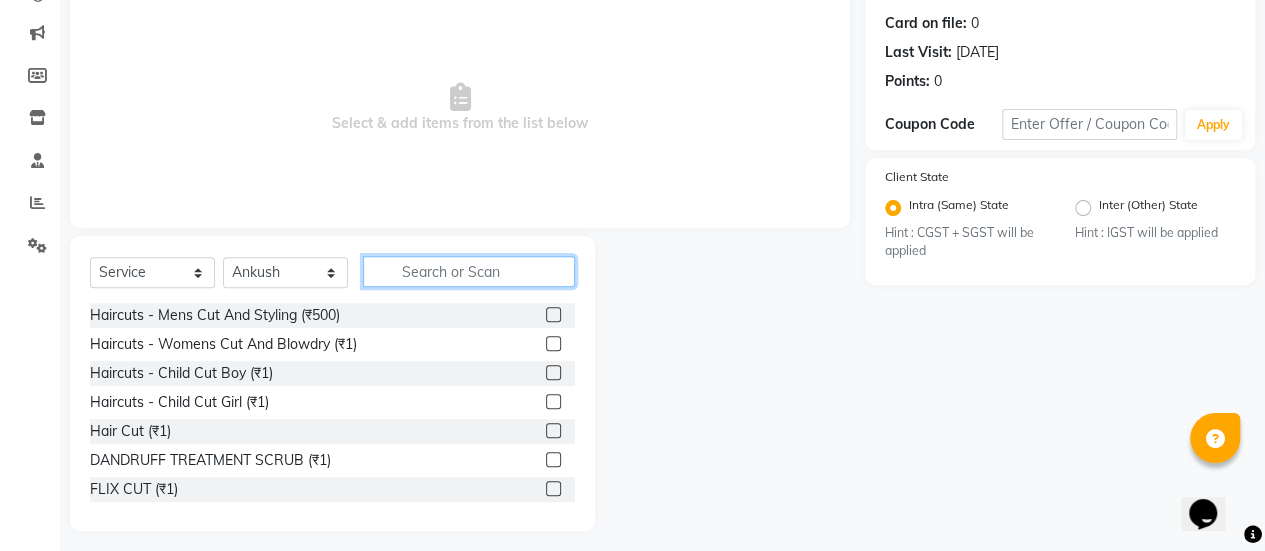 scroll, scrollTop: 241, scrollLeft: 0, axis: vertical 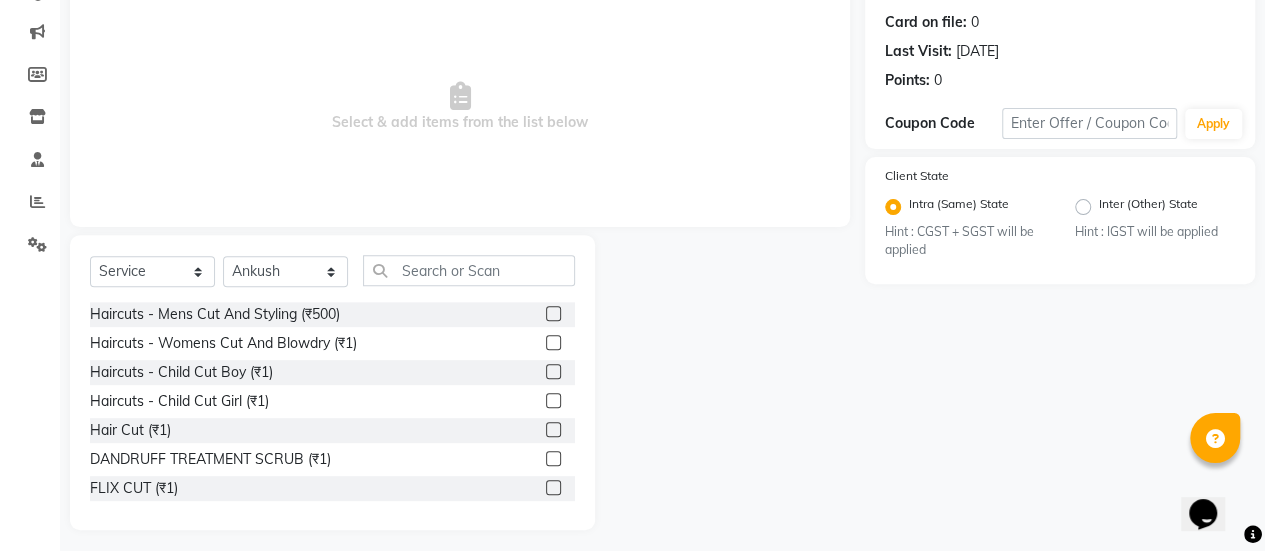 click 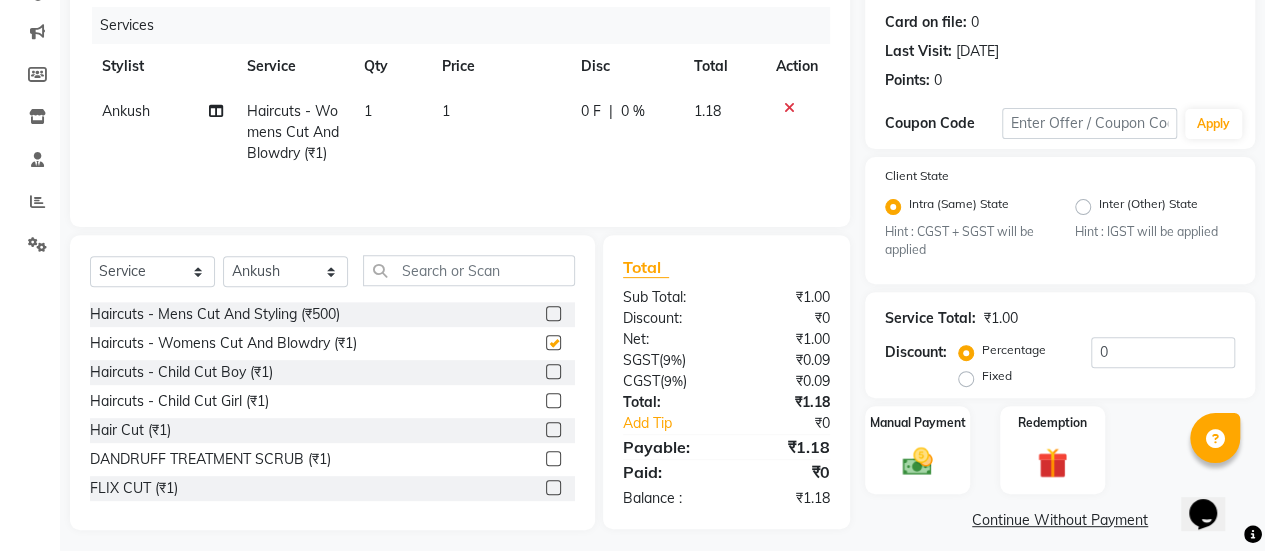 checkbox on "false" 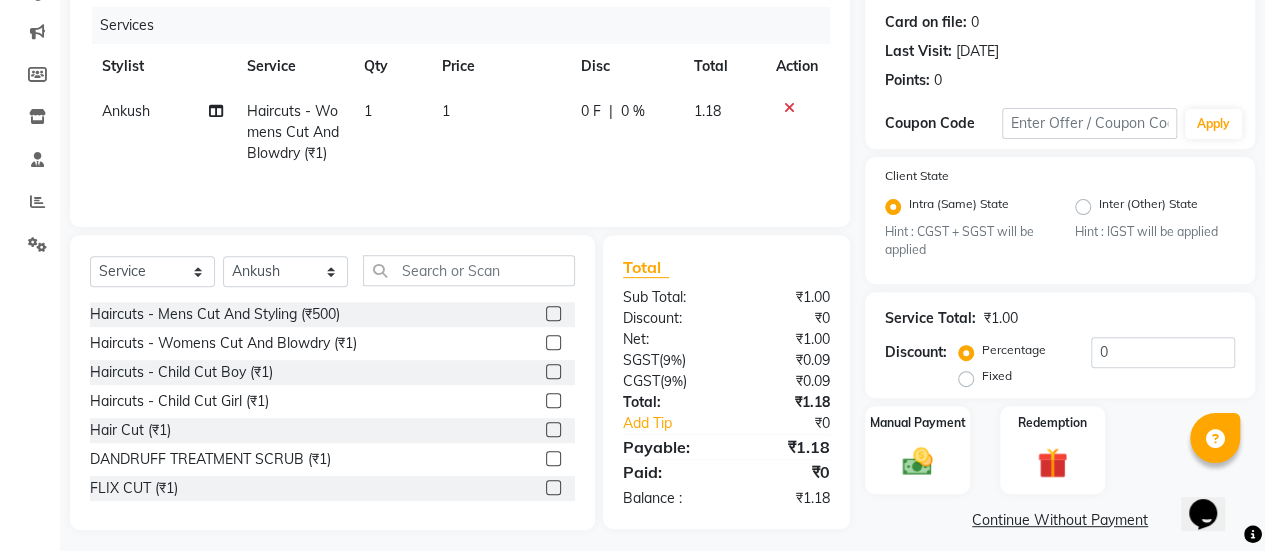 click on "1" 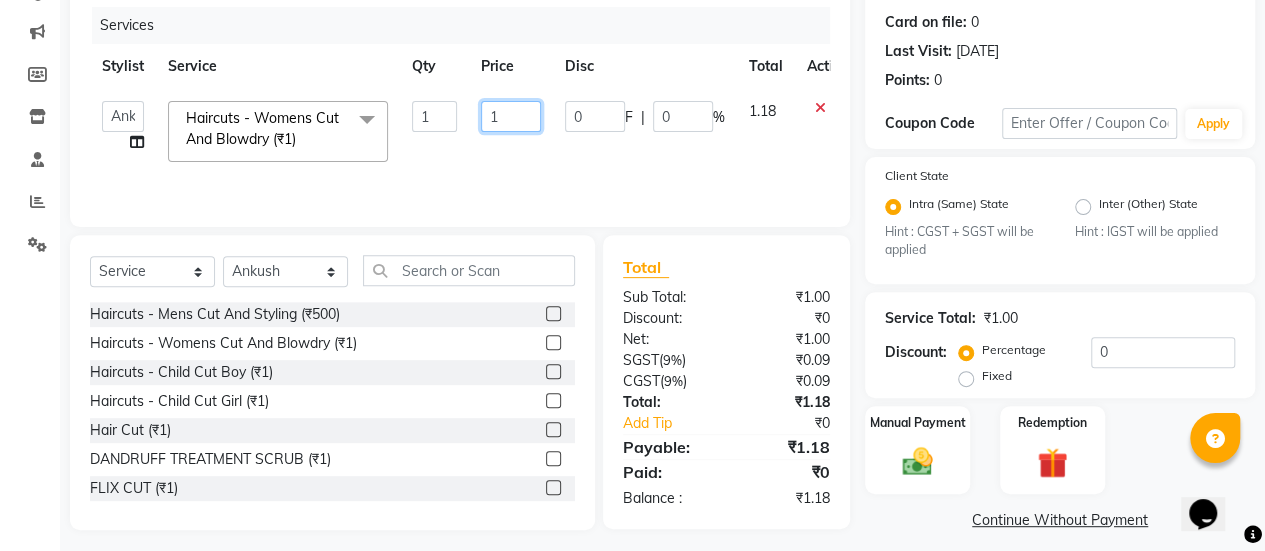click on "1" 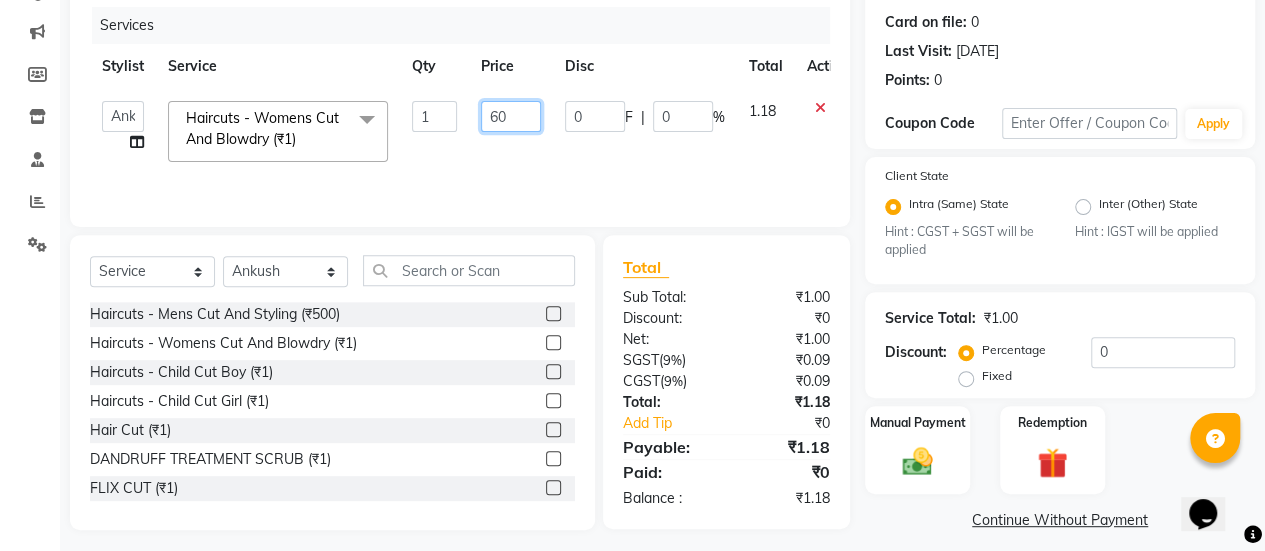 type on "600" 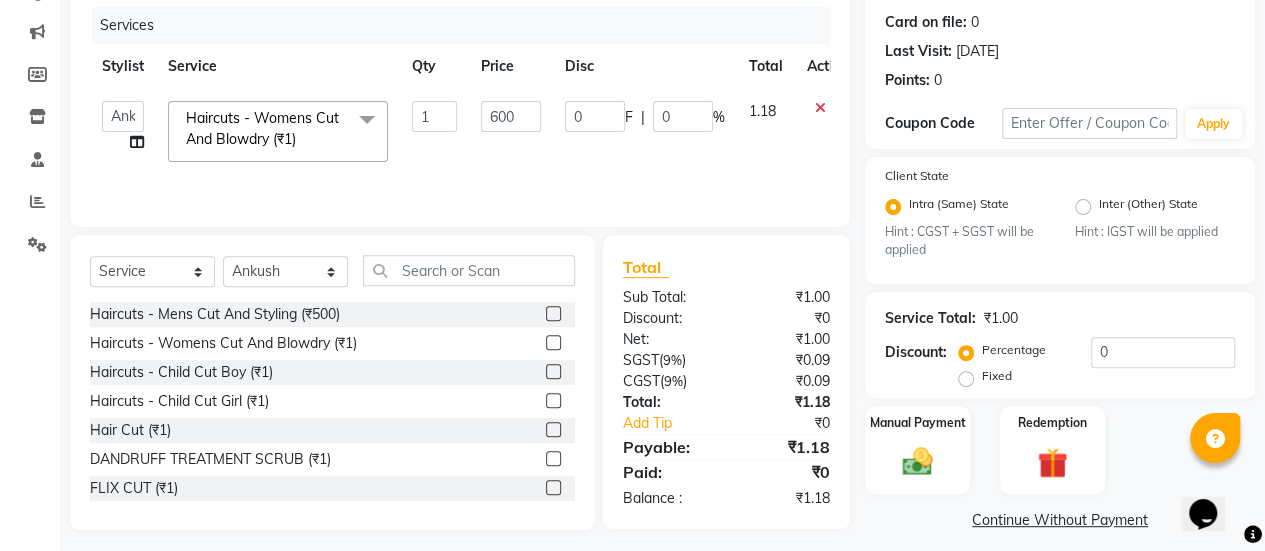 click on "0 F | 0 %" 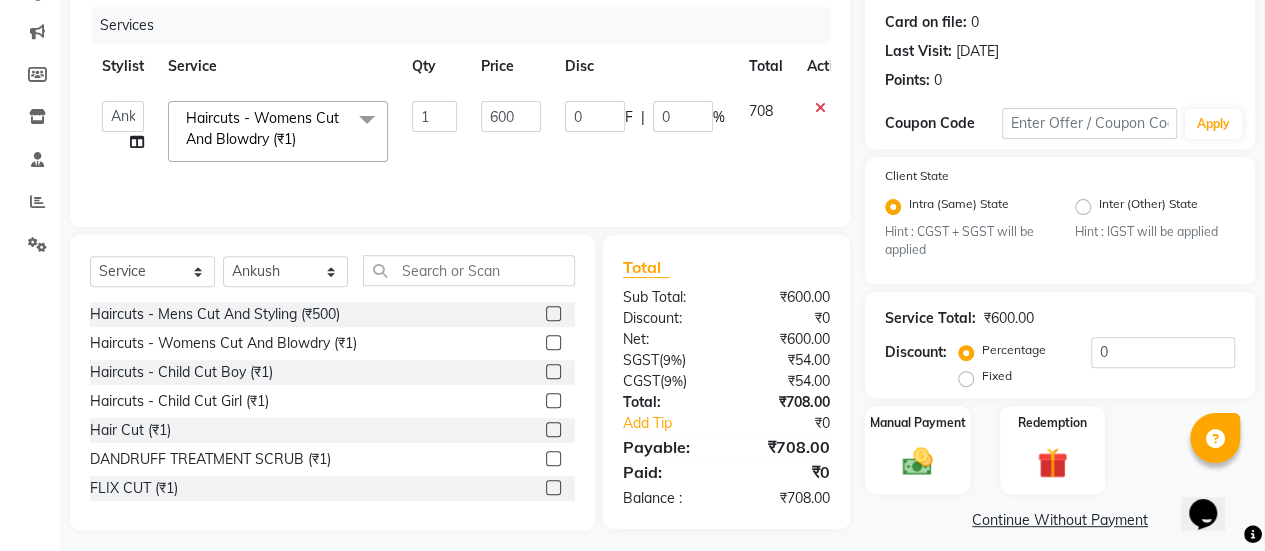 scroll, scrollTop: 0, scrollLeft: 30, axis: horizontal 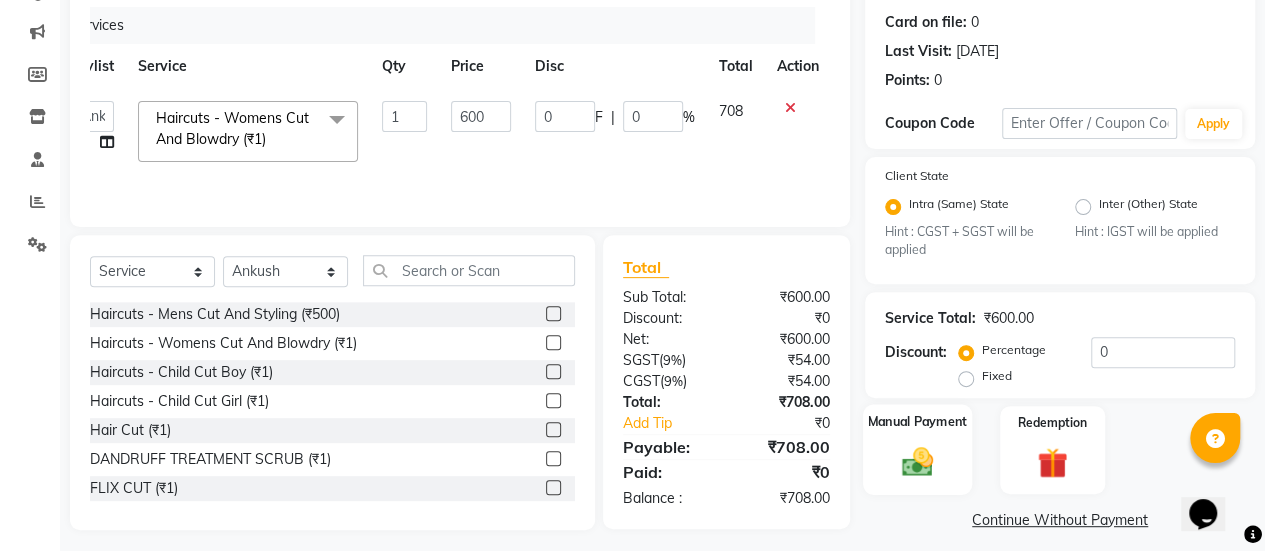 click 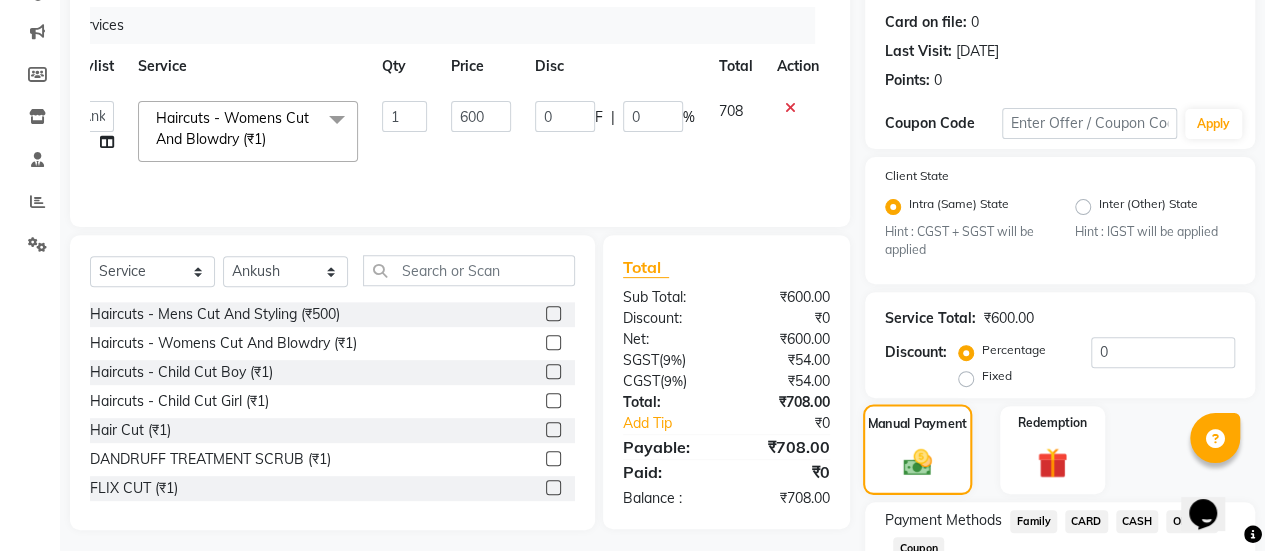 scroll, scrollTop: 382, scrollLeft: 0, axis: vertical 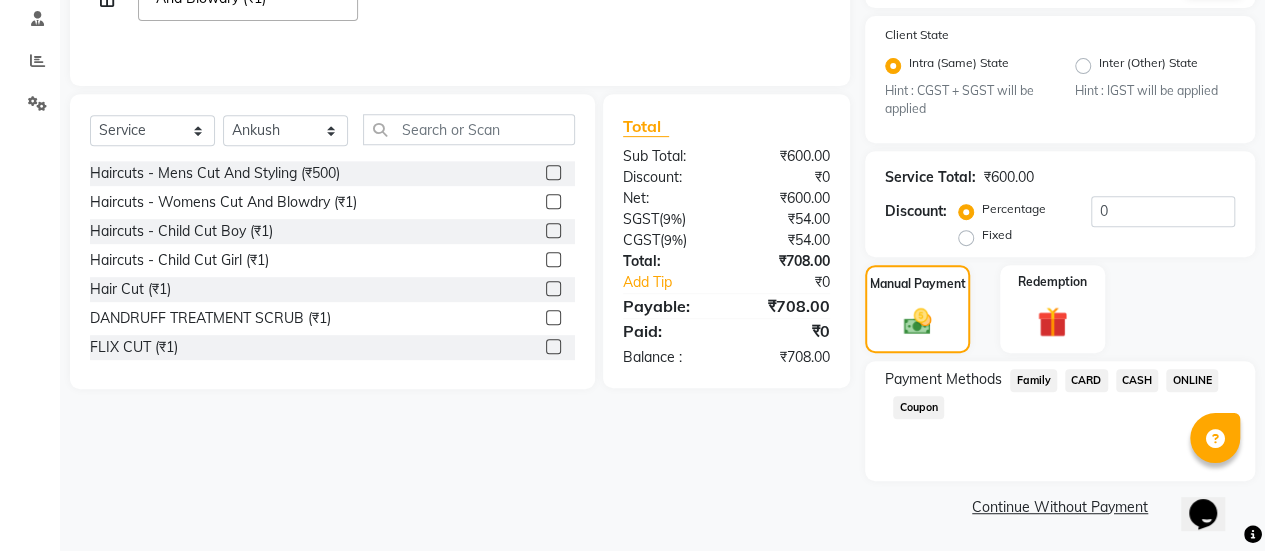 click on "ONLINE" 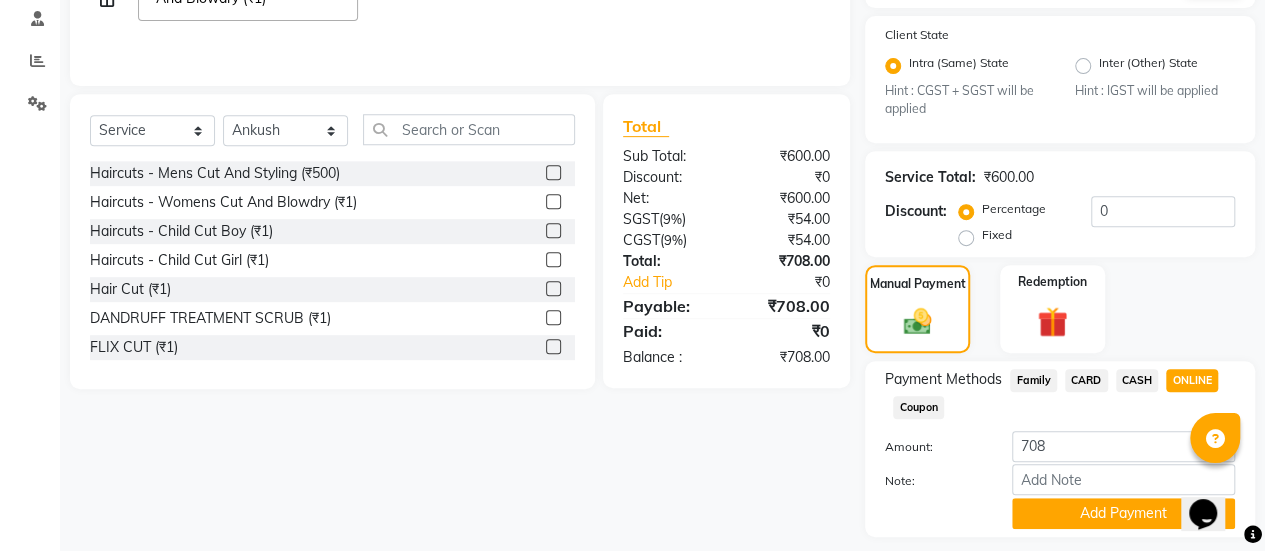 scroll, scrollTop: 438, scrollLeft: 0, axis: vertical 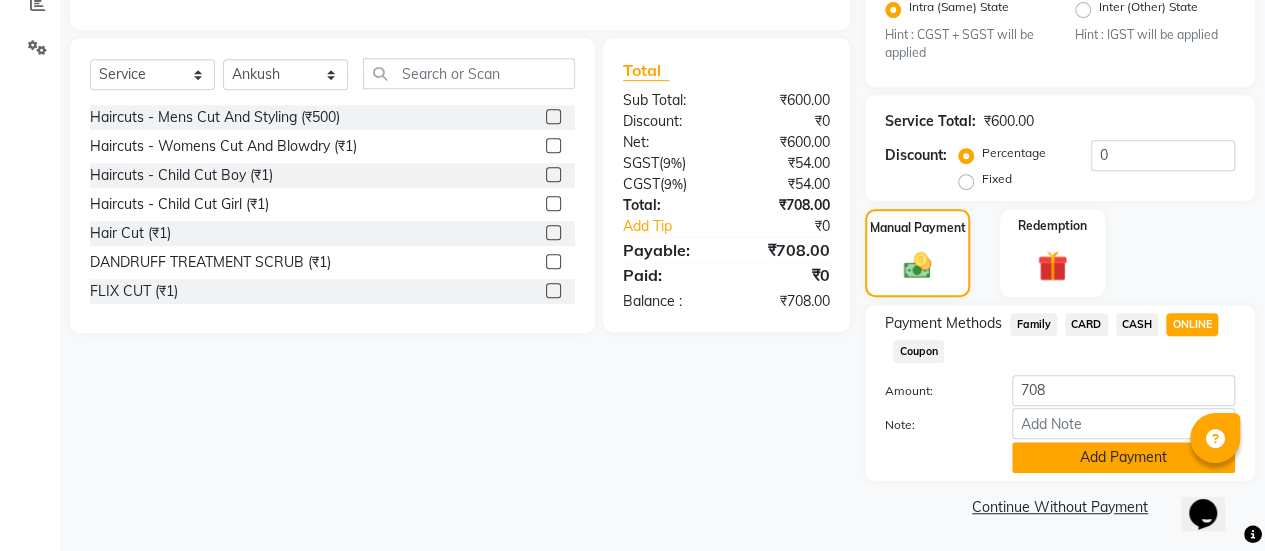 click on "Add Payment" 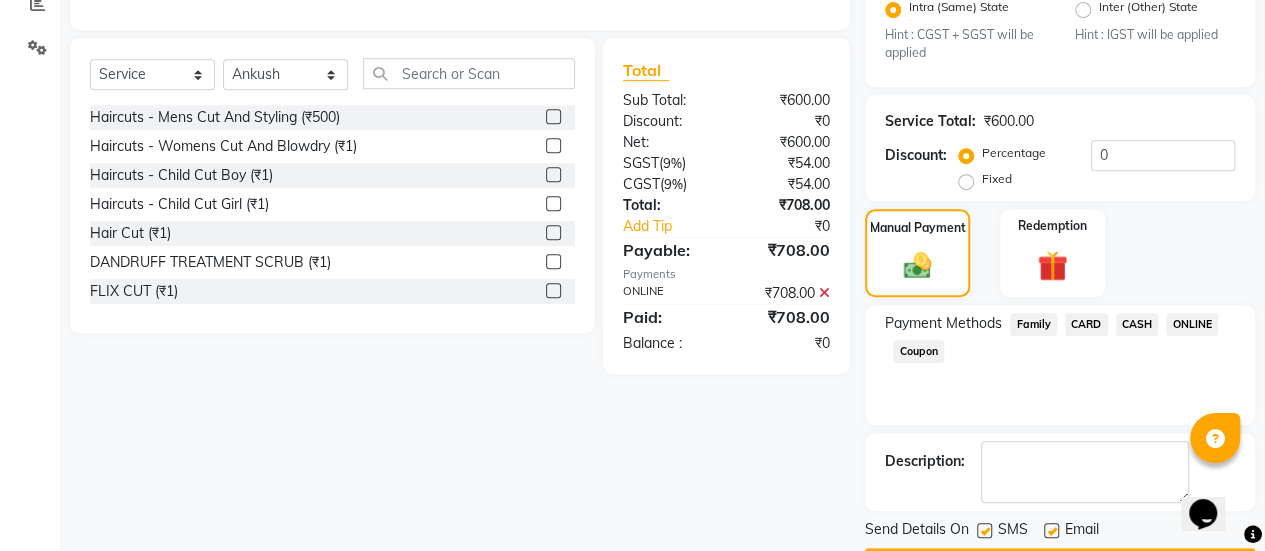 scroll, scrollTop: 493, scrollLeft: 0, axis: vertical 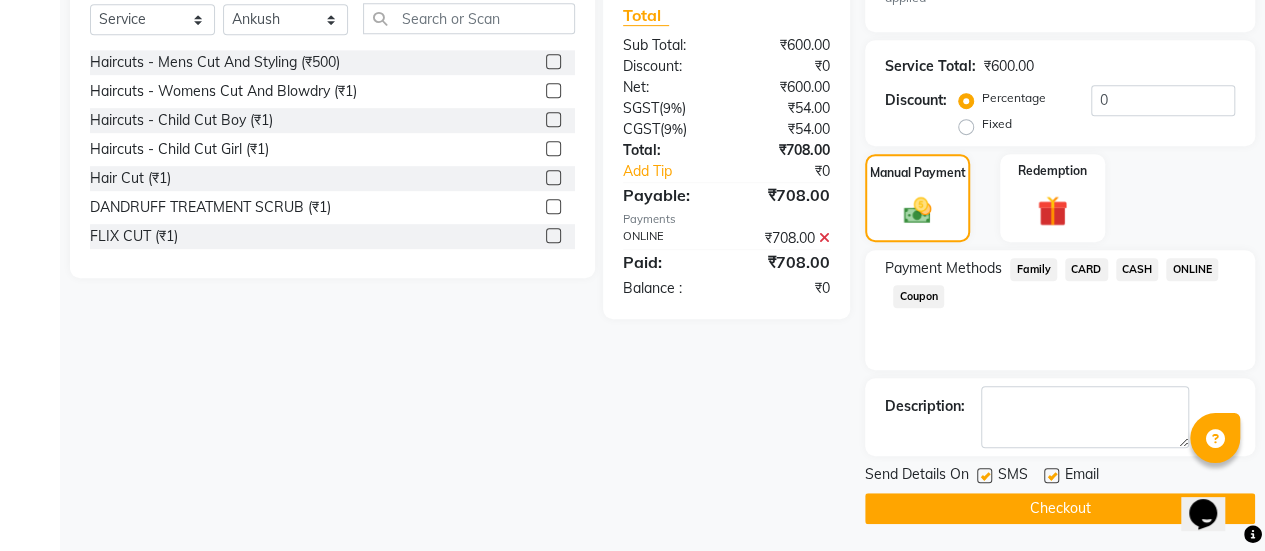click 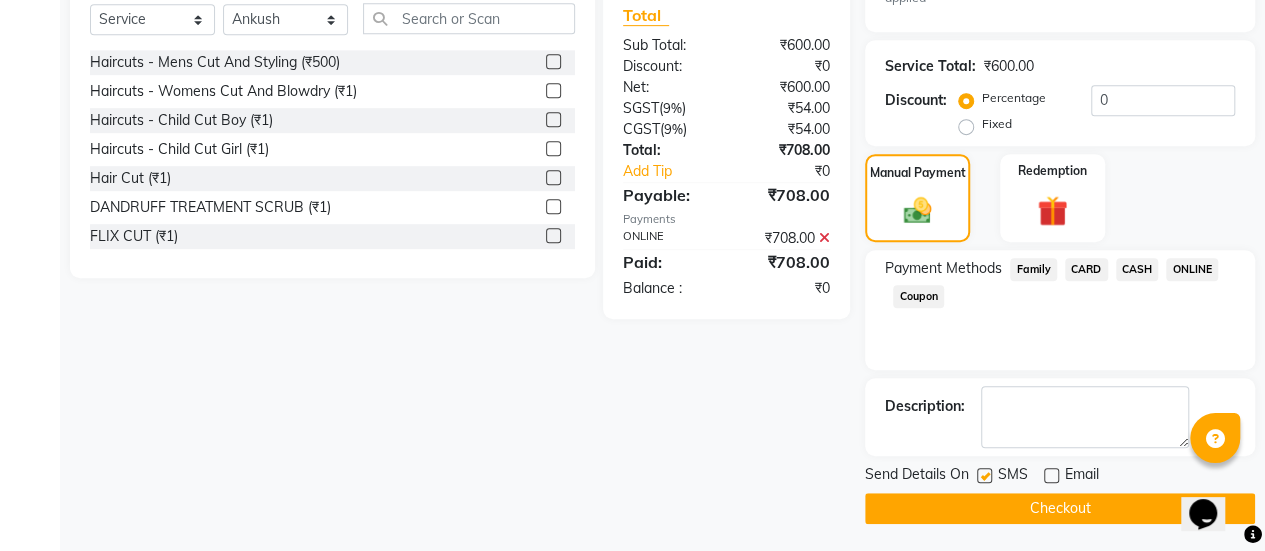 click on "Checkout" 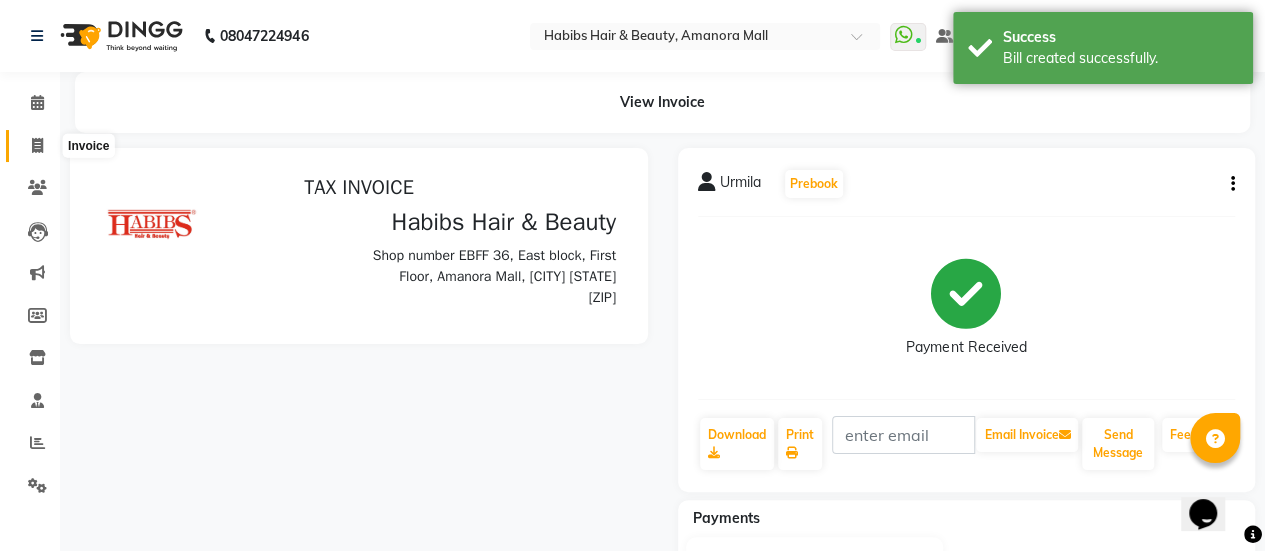 scroll, scrollTop: 0, scrollLeft: 0, axis: both 